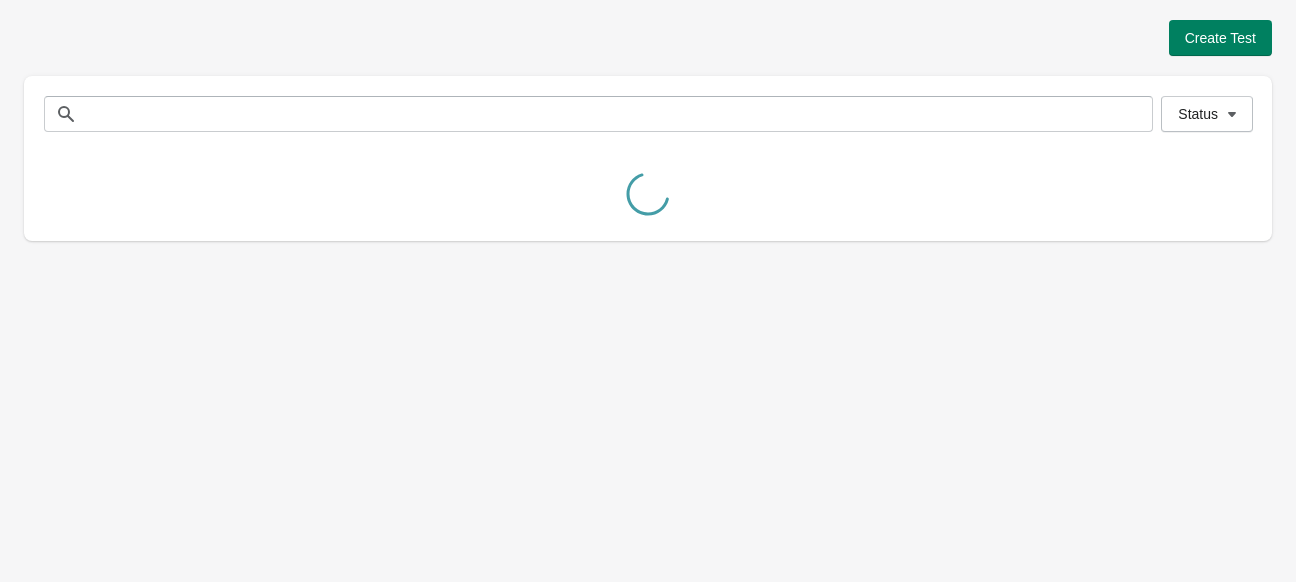 scroll, scrollTop: 0, scrollLeft: 0, axis: both 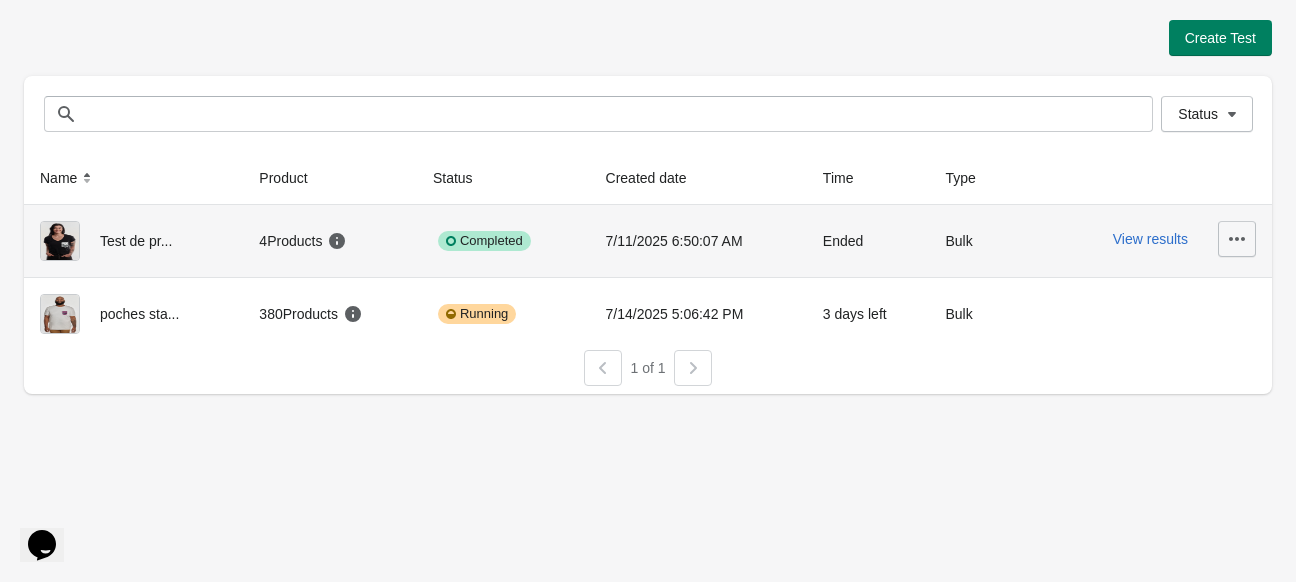 click at bounding box center (1237, 239) 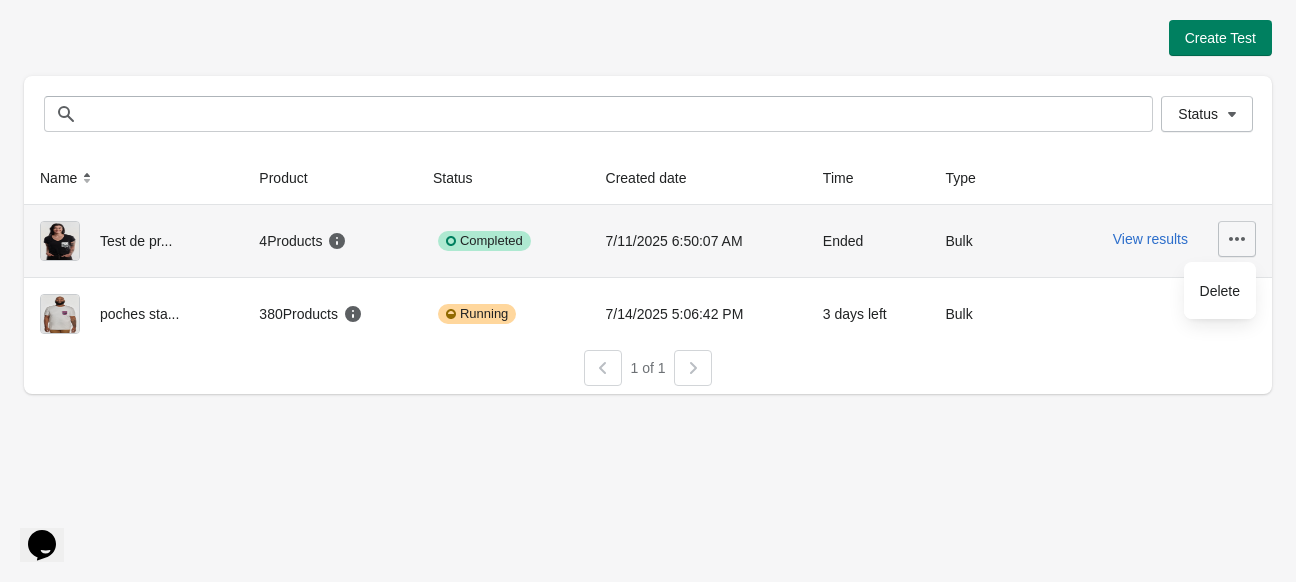 click at bounding box center (1237, 239) 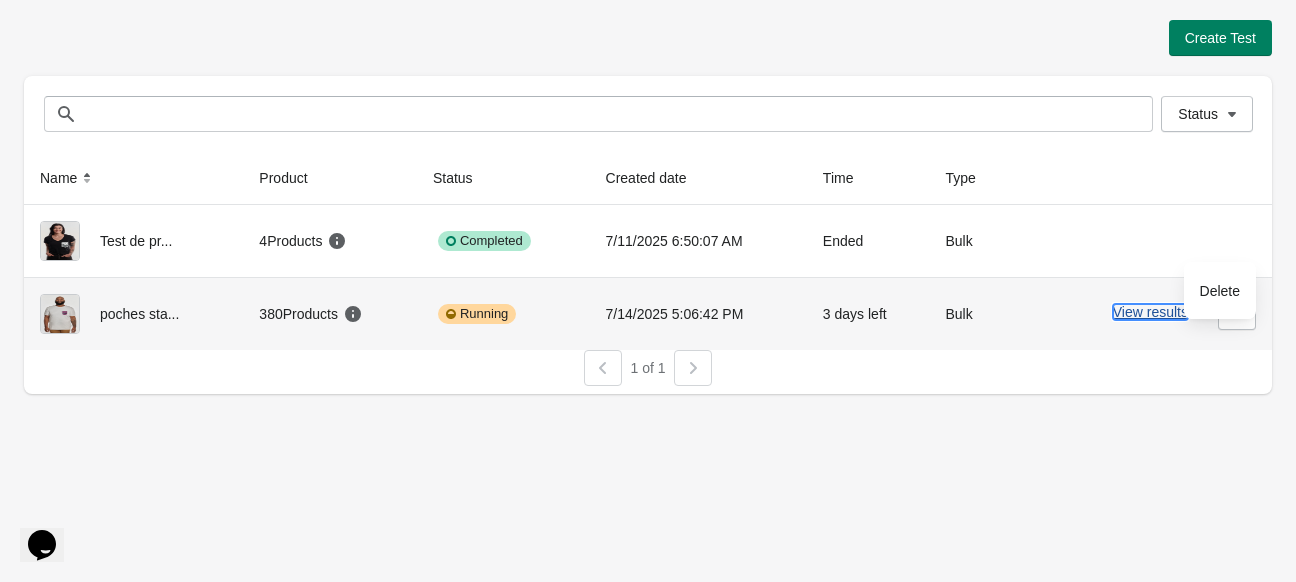 click on "View results" at bounding box center (1150, 312) 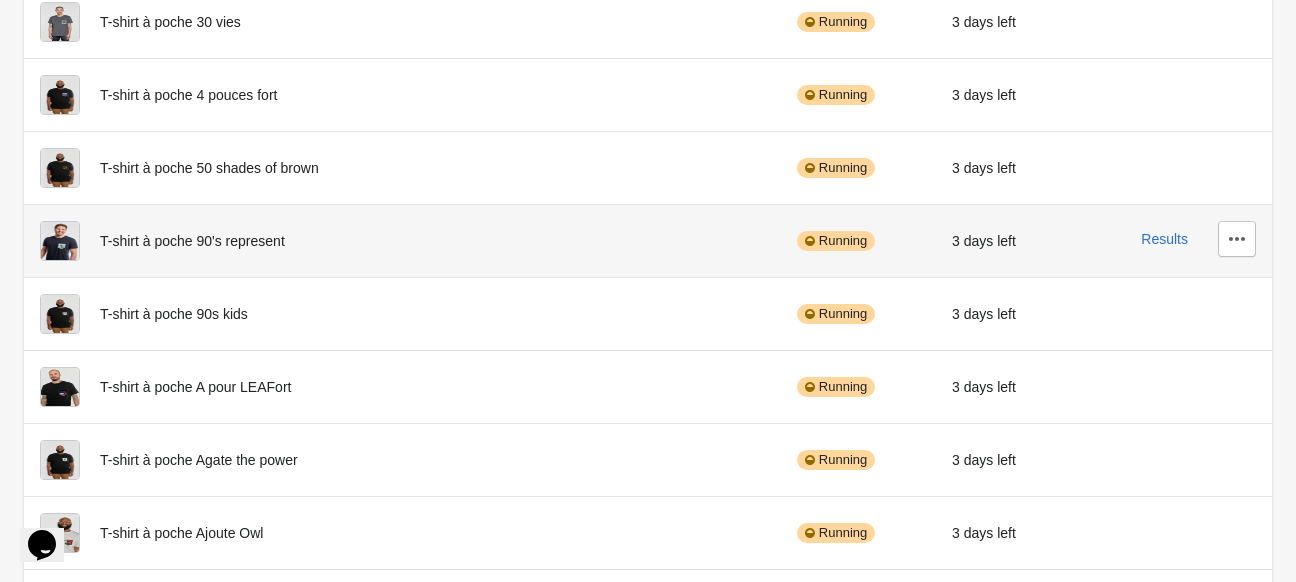 scroll, scrollTop: 12, scrollLeft: 0, axis: vertical 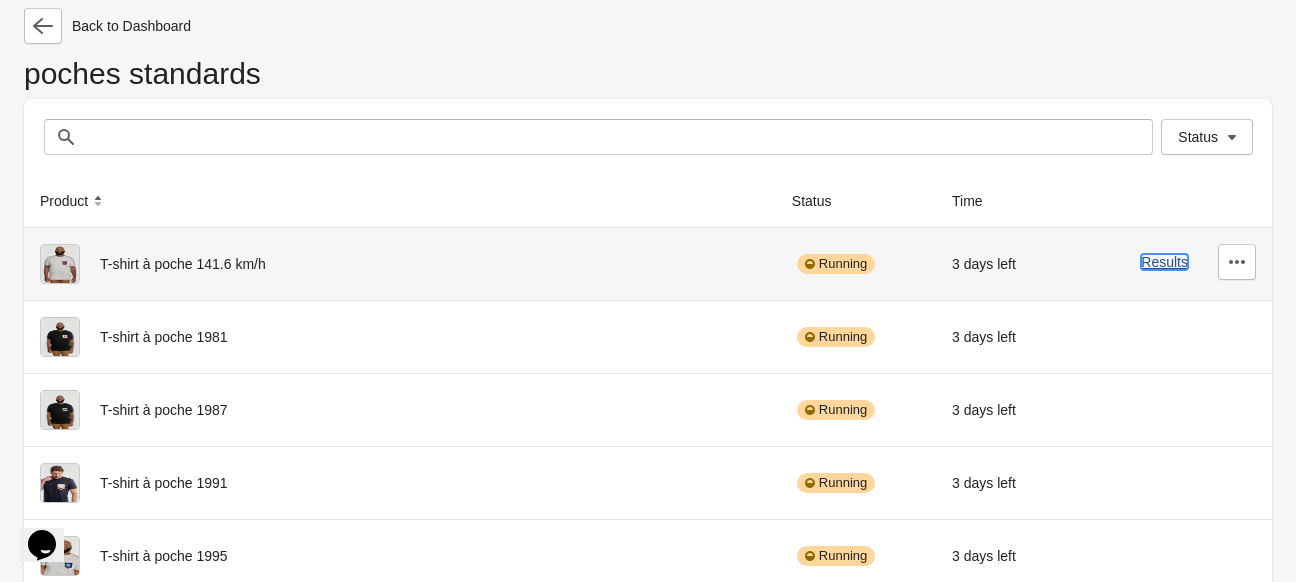 click on "Results" at bounding box center (1164, 262) 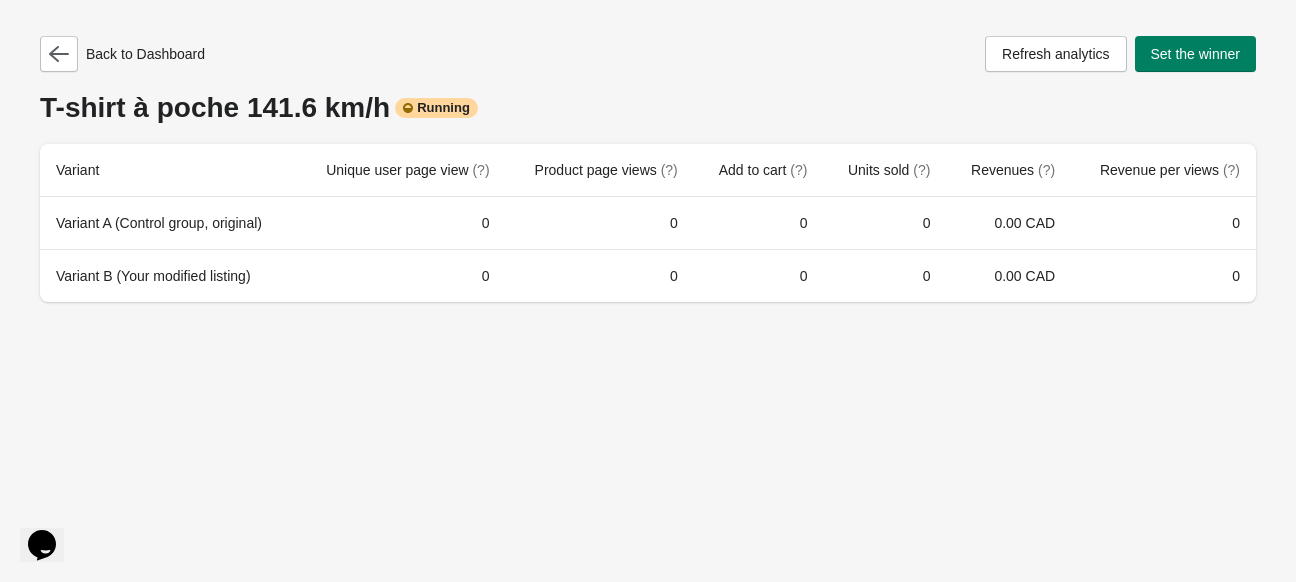 scroll, scrollTop: 0, scrollLeft: 0, axis: both 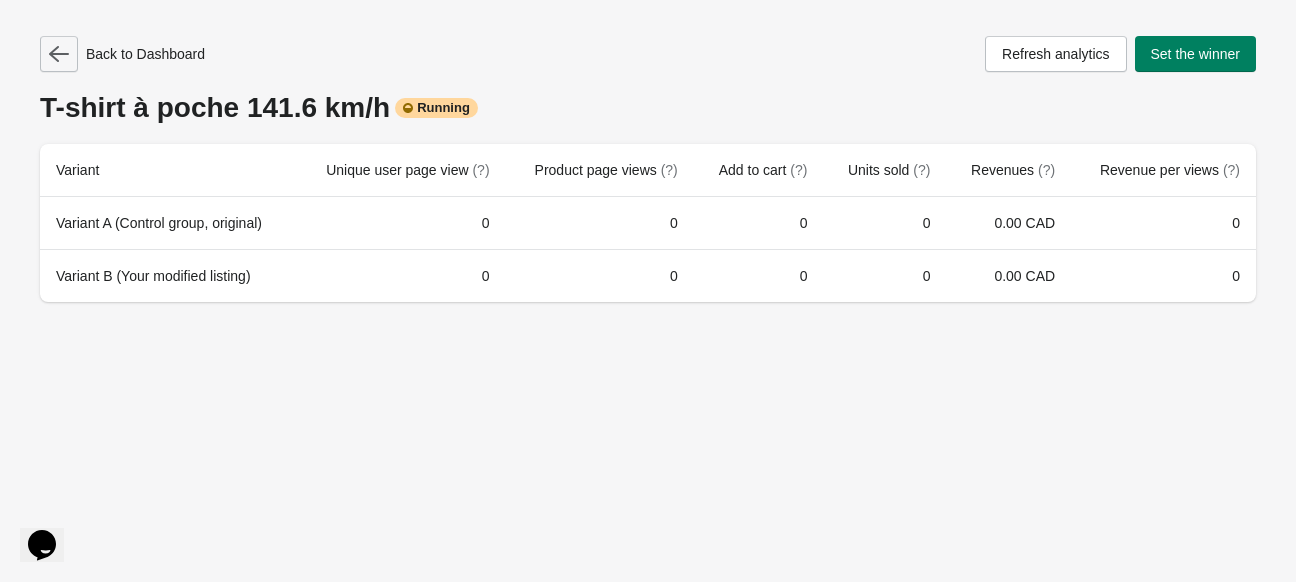 click at bounding box center (59, 54) 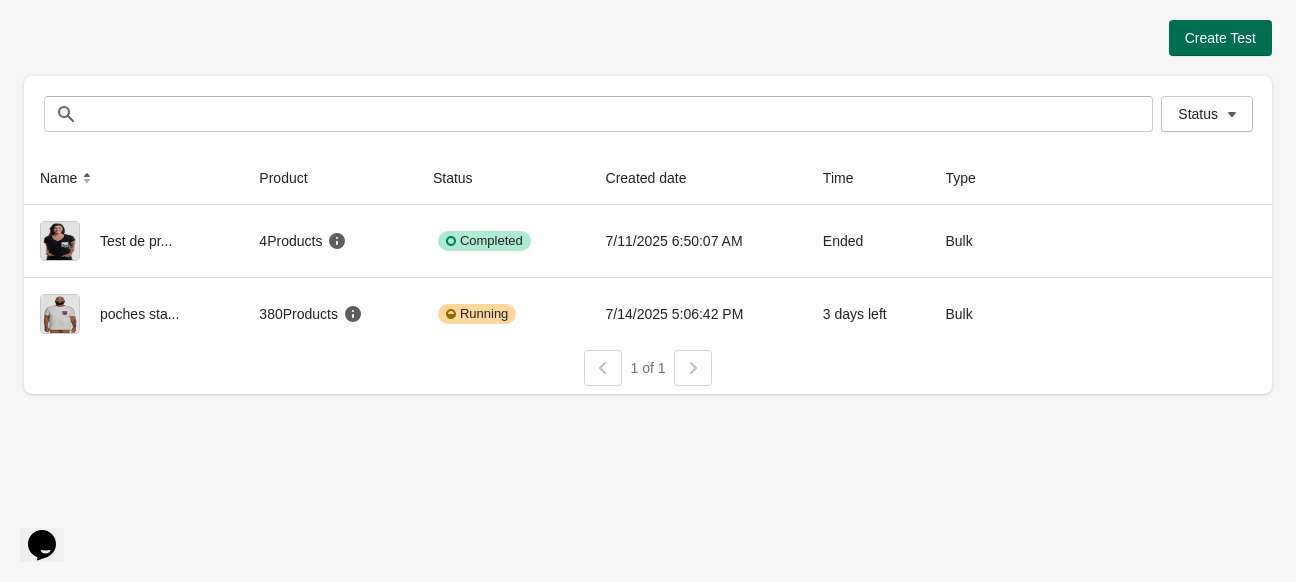 click on "Create Test" at bounding box center (1220, 38) 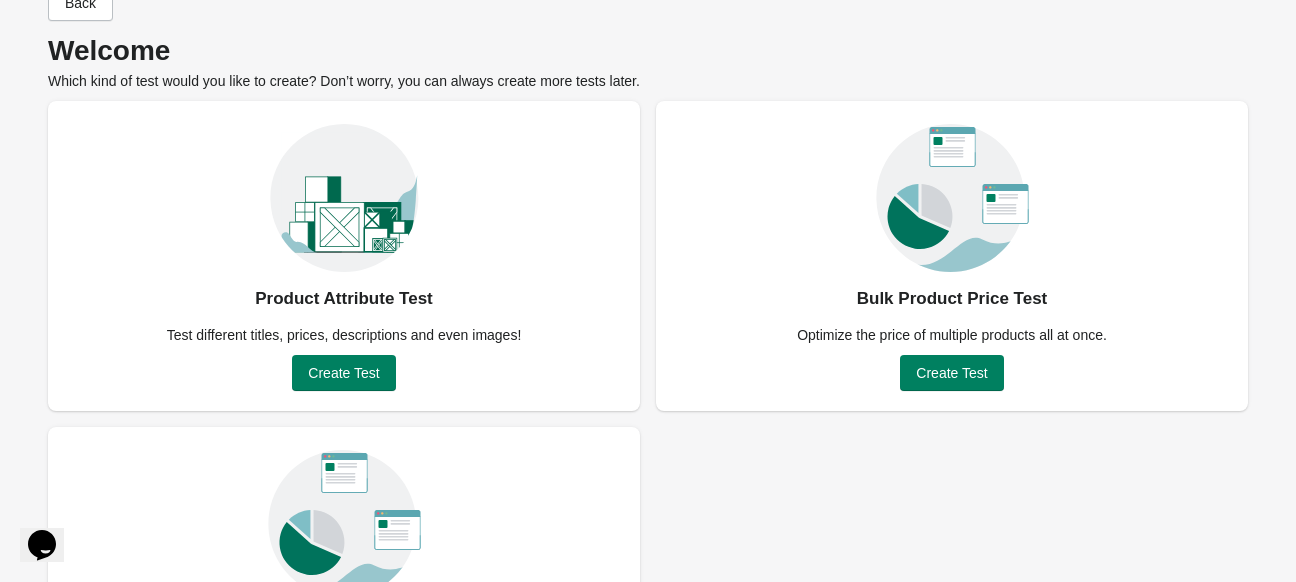 scroll, scrollTop: 68, scrollLeft: 0, axis: vertical 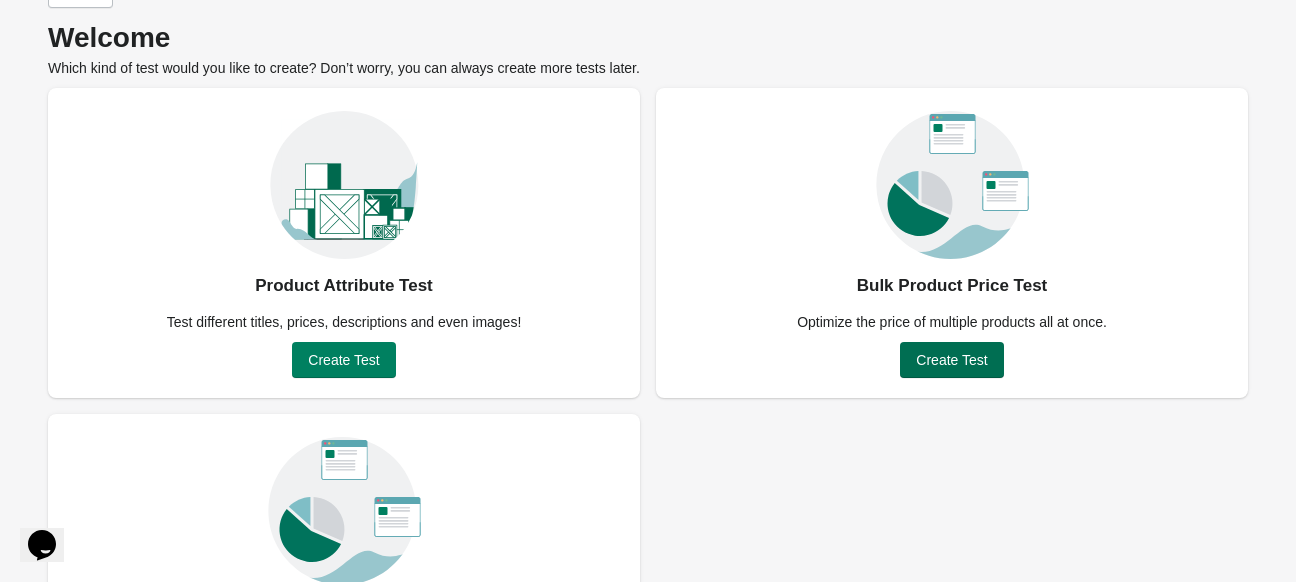 click on "Create Test" at bounding box center [951, 360] 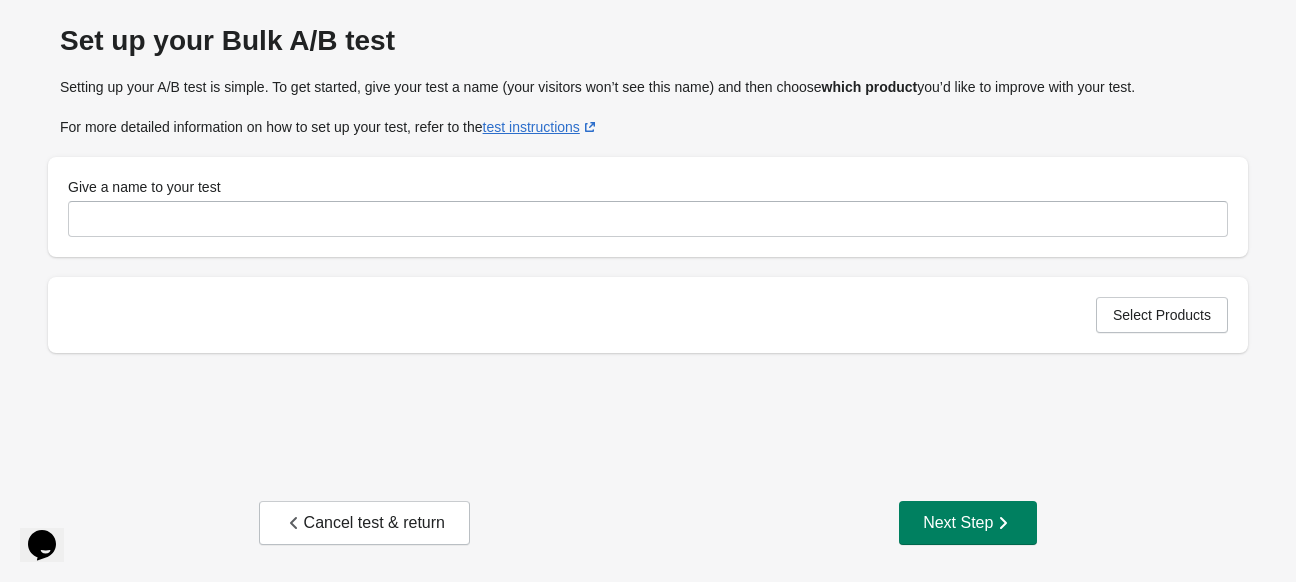 click on "Give a name to your test" at bounding box center (648, 207) 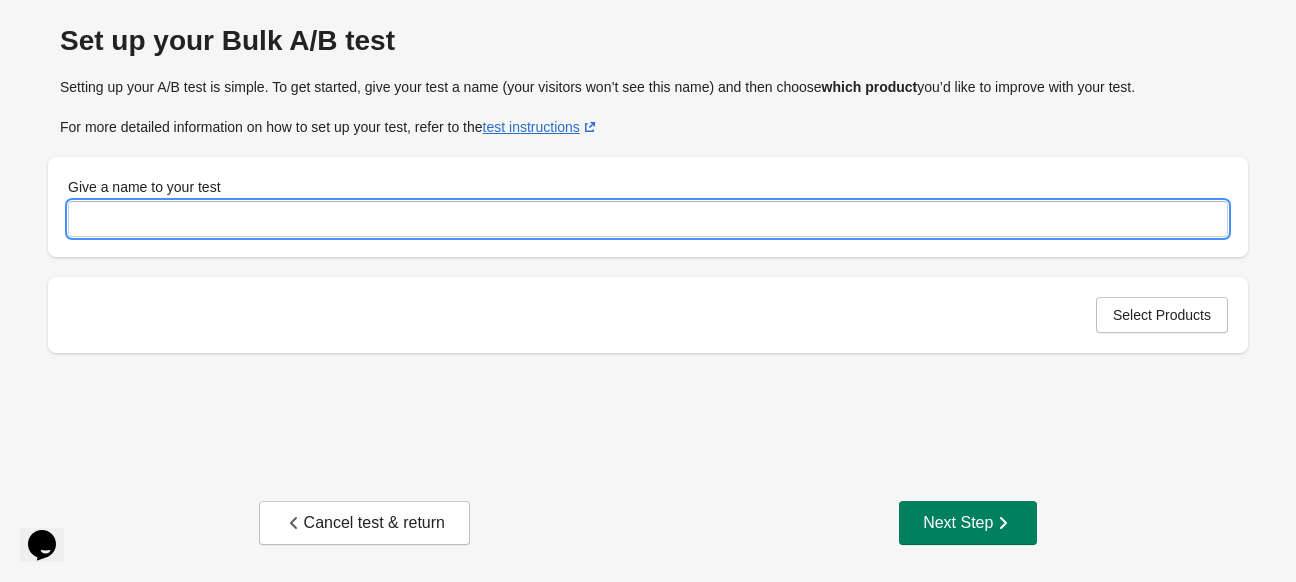 click on "Give a name to your test" at bounding box center (648, 219) 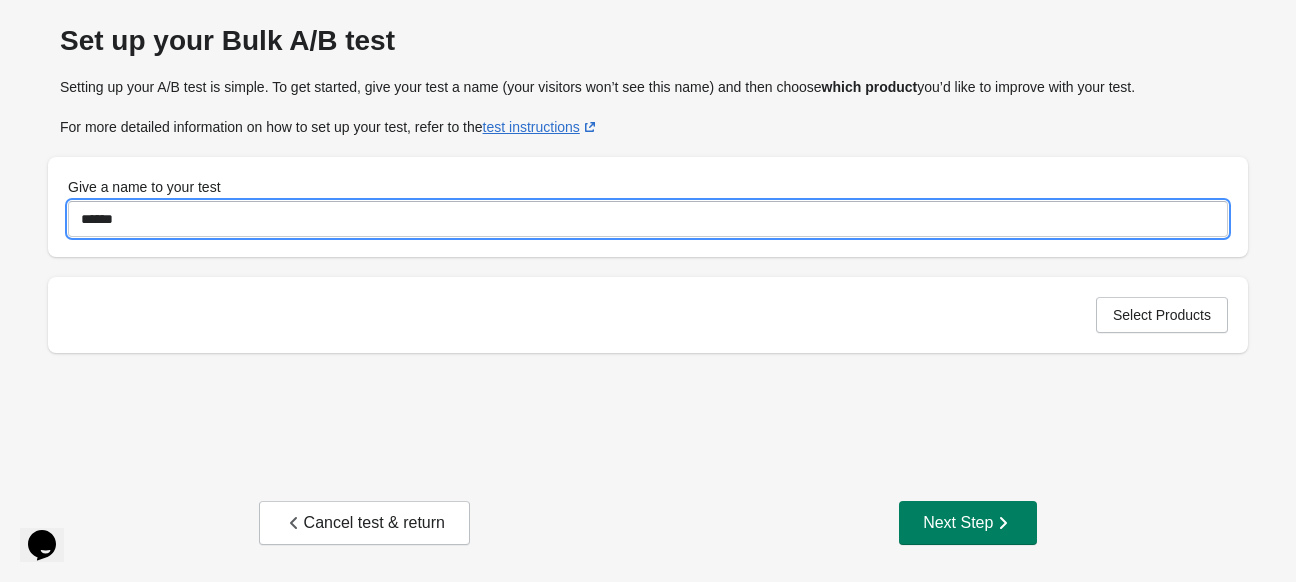 scroll, scrollTop: 0, scrollLeft: 0, axis: both 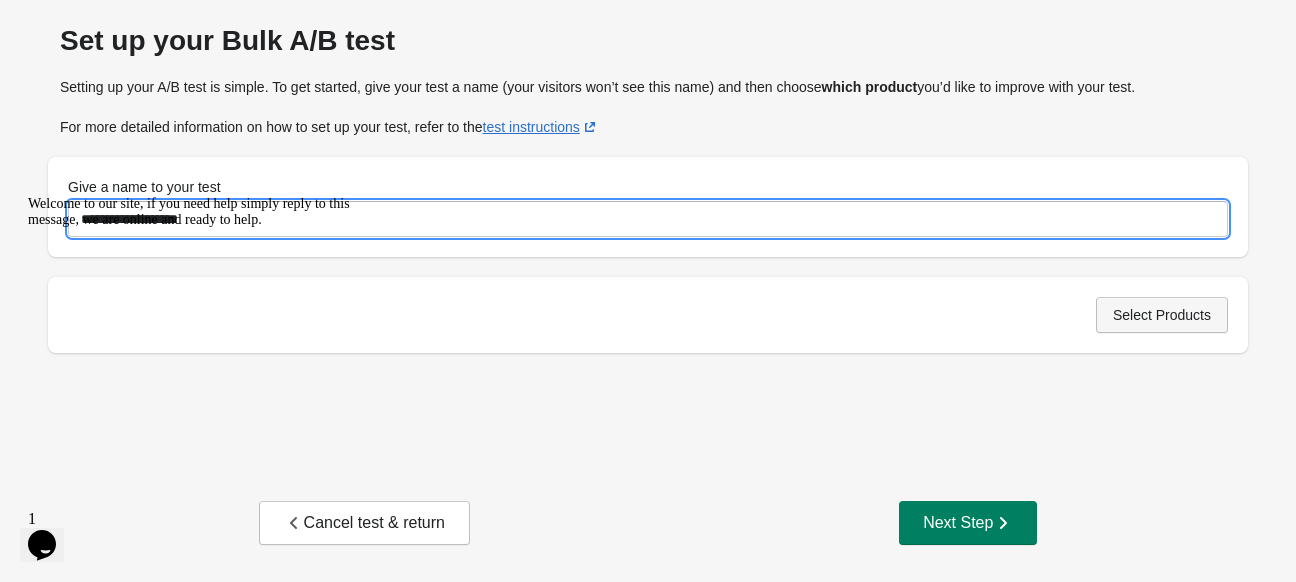 type on "**********" 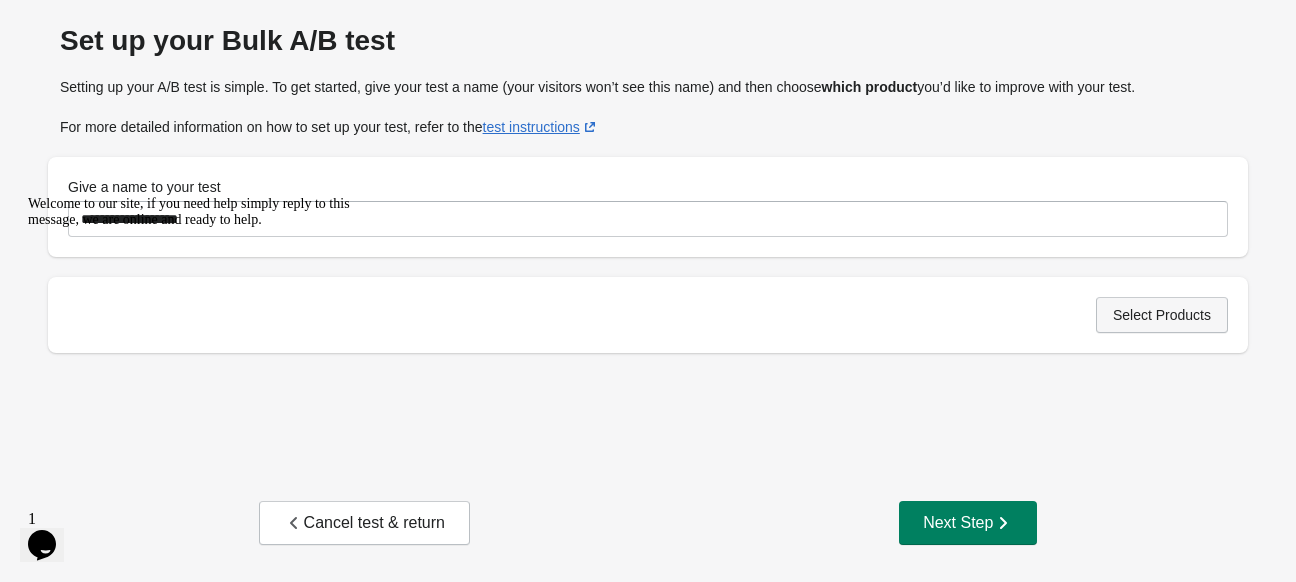 click on "Select Products" at bounding box center (1162, 315) 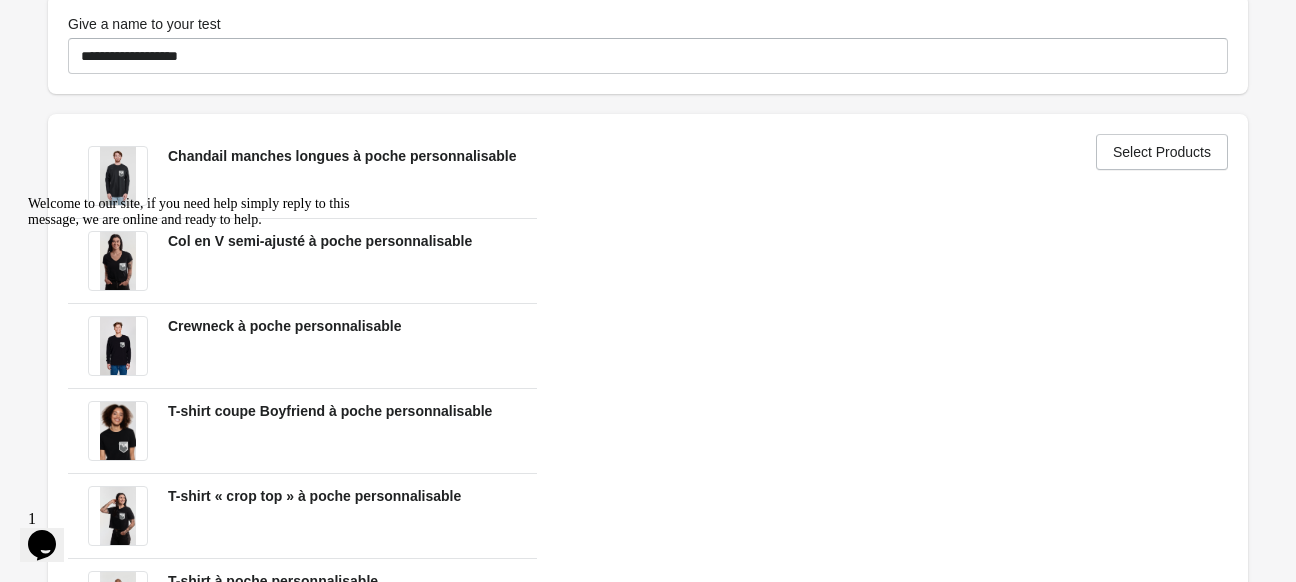 scroll, scrollTop: 744, scrollLeft: 0, axis: vertical 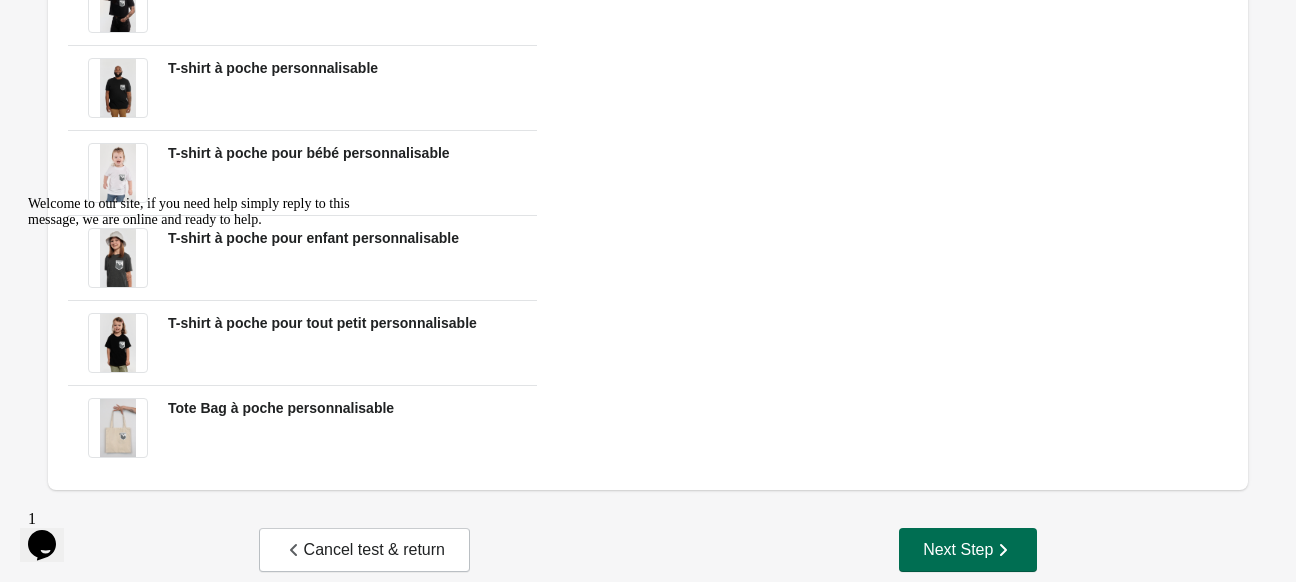 click on "Next Step" at bounding box center (968, 550) 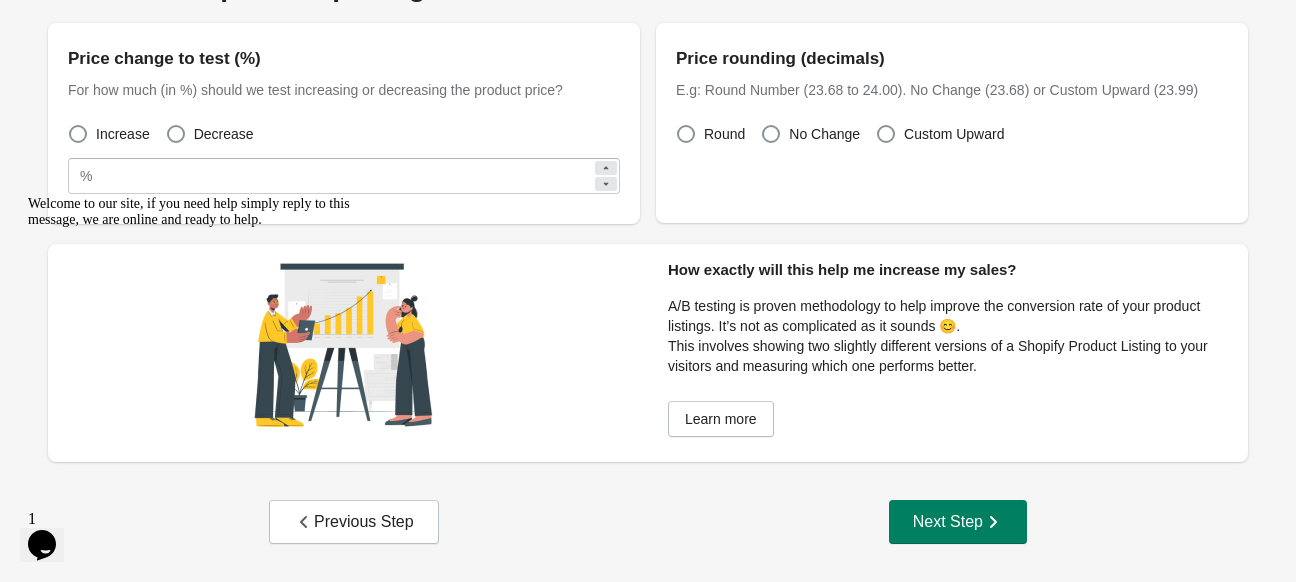 click on "1" at bounding box center [32, 518] 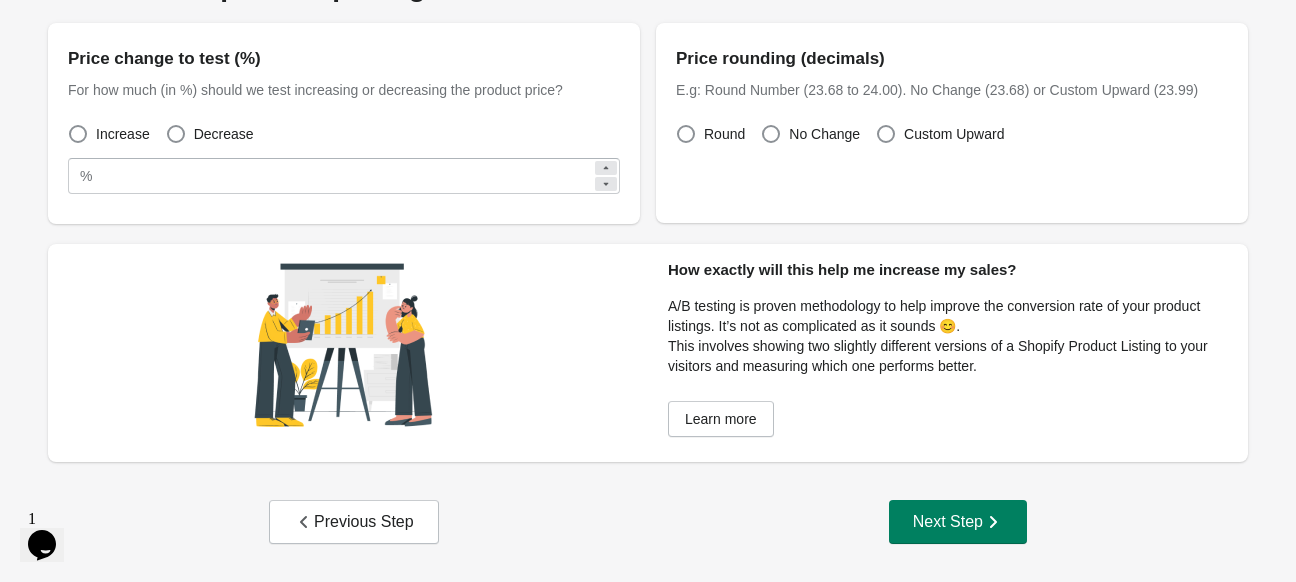 scroll, scrollTop: 0, scrollLeft: 0, axis: both 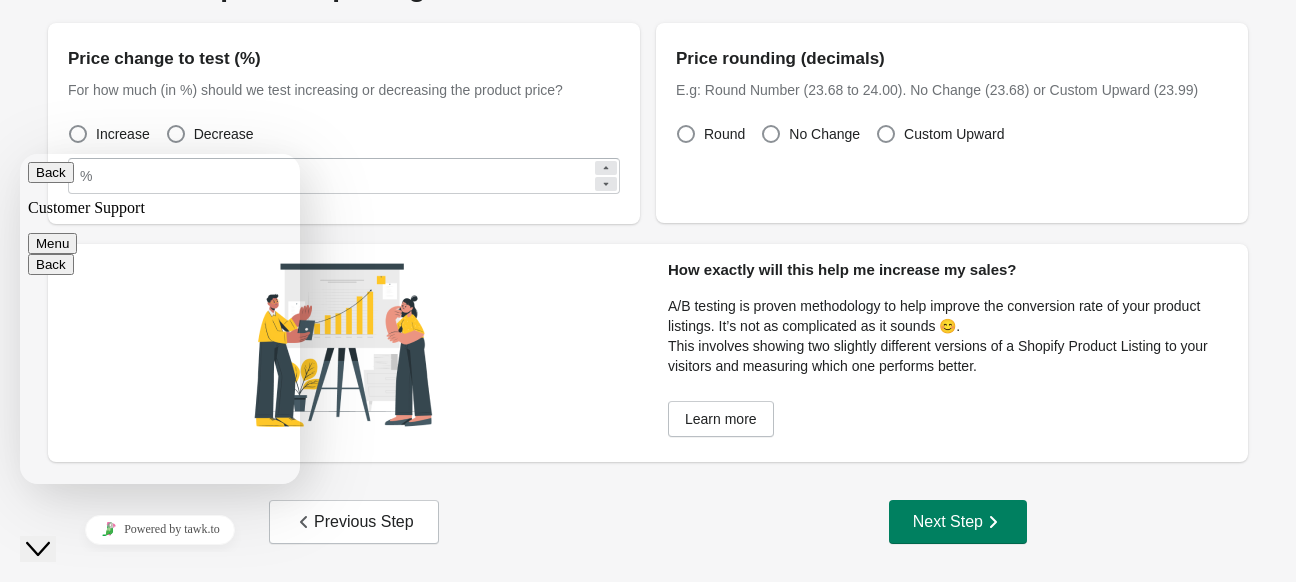 click on "Back" at bounding box center [51, 172] 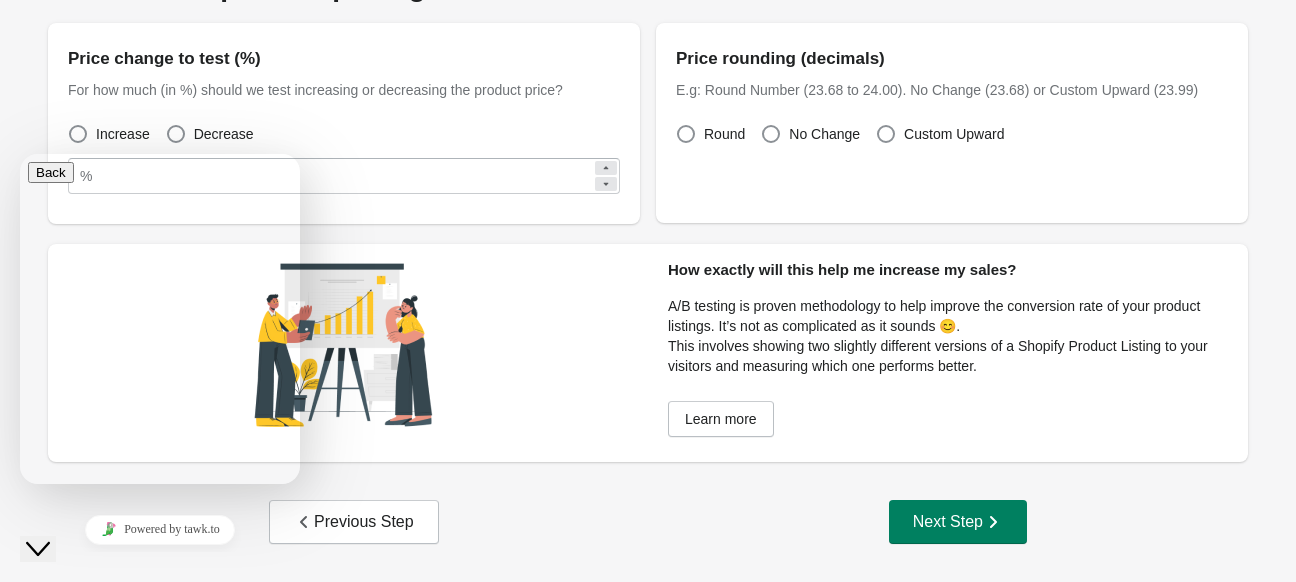 scroll, scrollTop: 0, scrollLeft: 0, axis: both 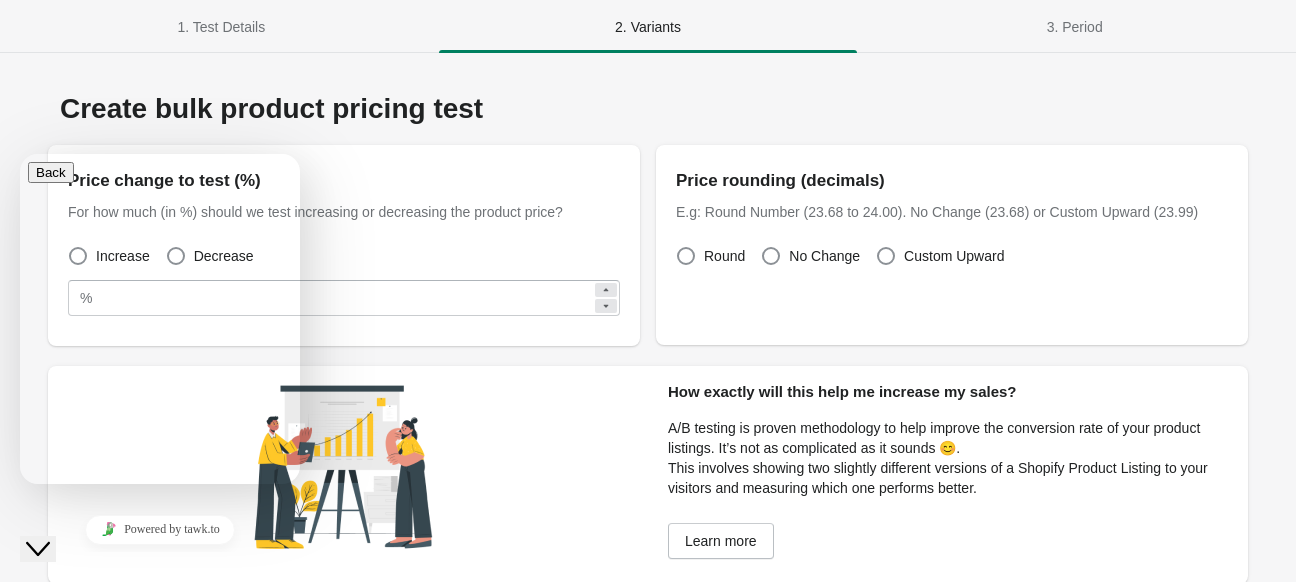 click on "Create bulk product pricing test" at bounding box center (648, 109) 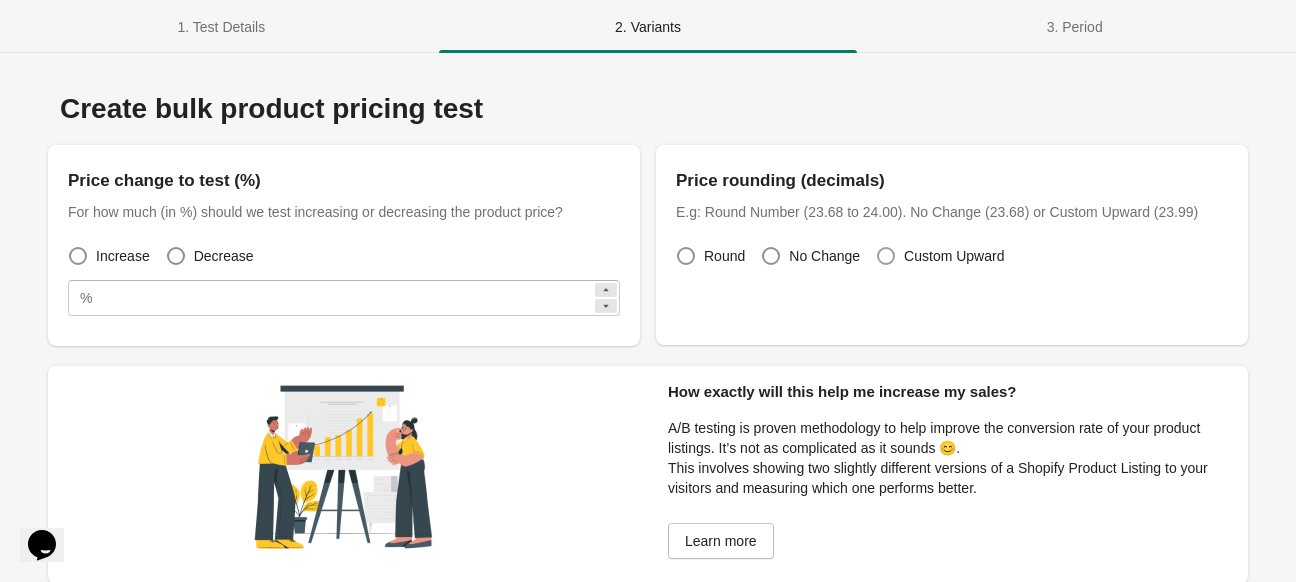 click on "Custom Upward" at bounding box center (954, 256) 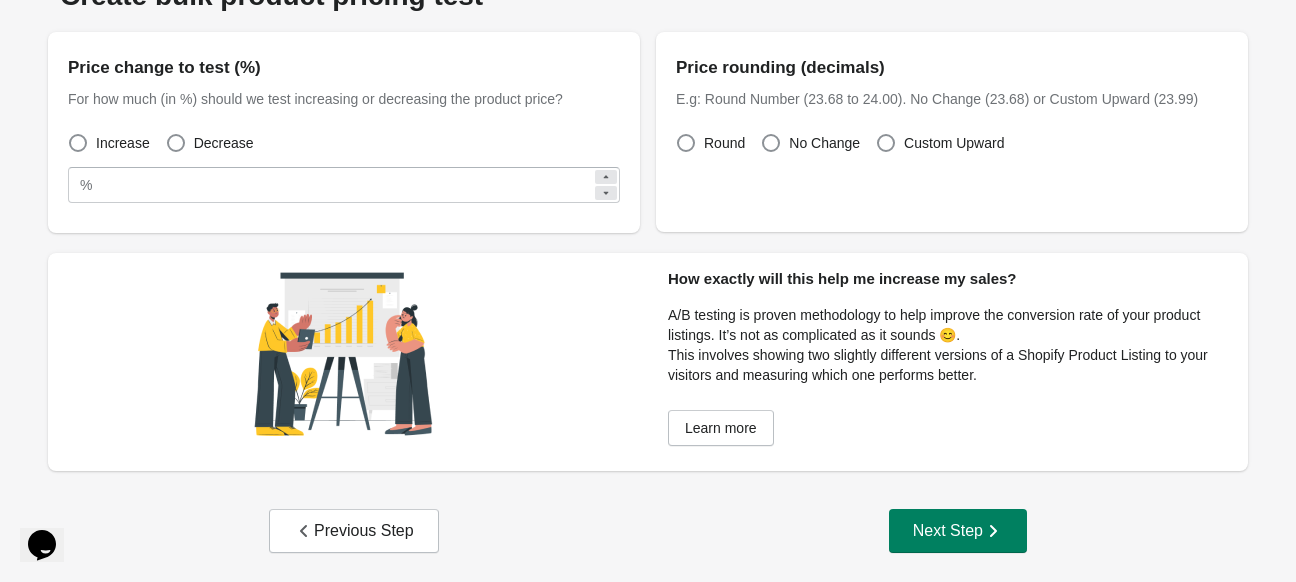 scroll, scrollTop: 120, scrollLeft: 0, axis: vertical 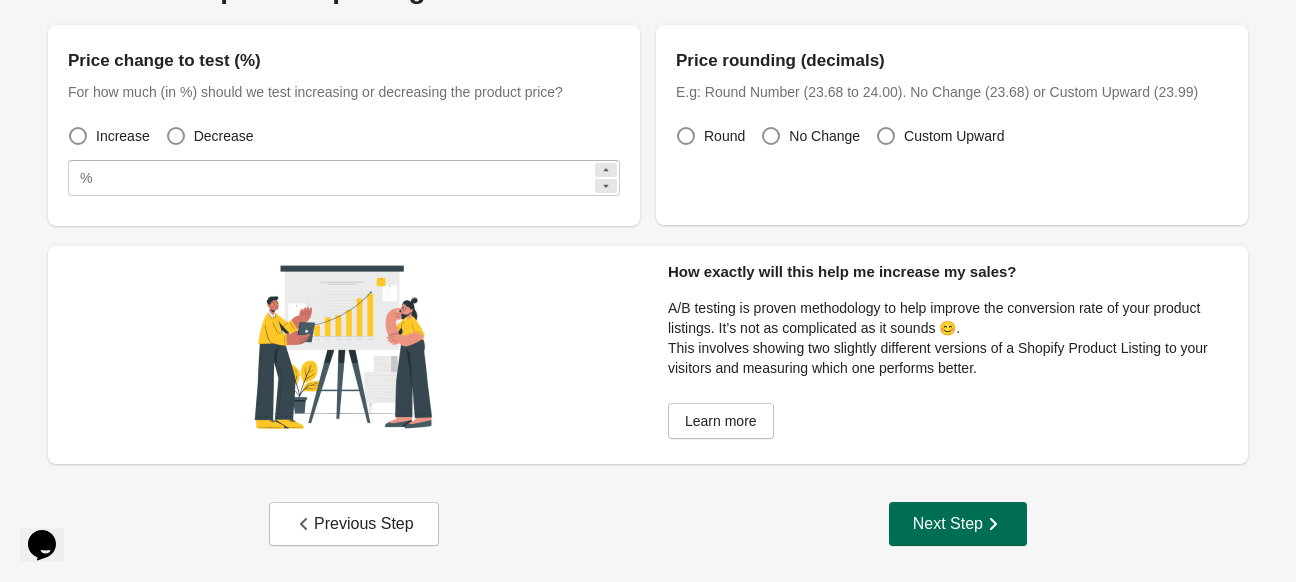 click on "Next Step" at bounding box center (958, 524) 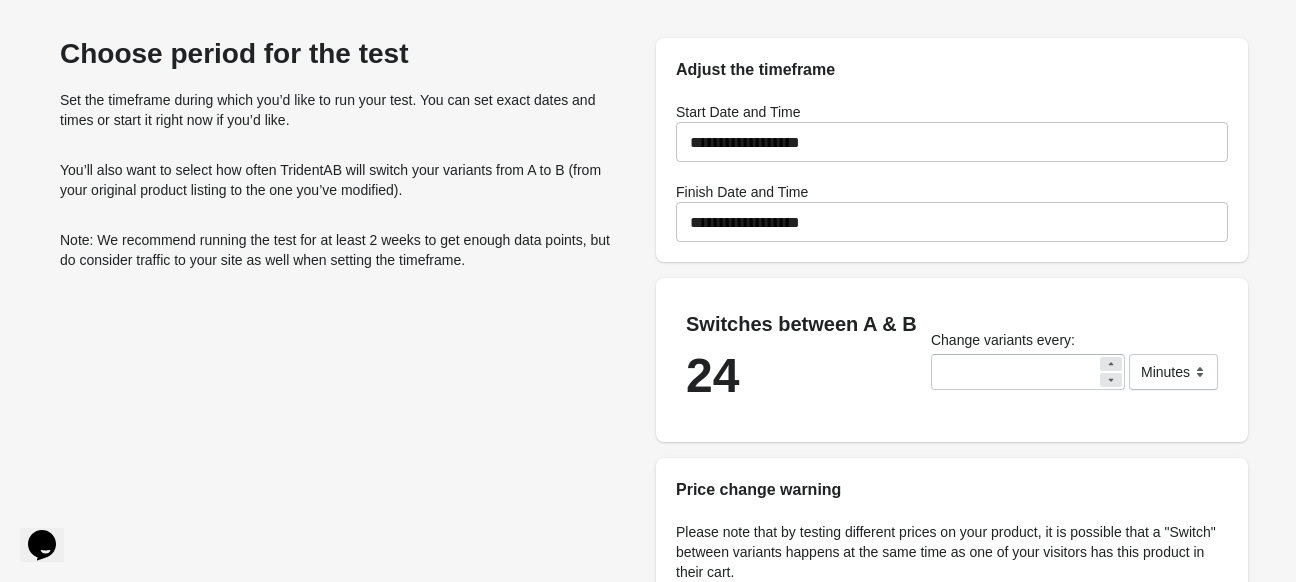 scroll, scrollTop: 44, scrollLeft: 0, axis: vertical 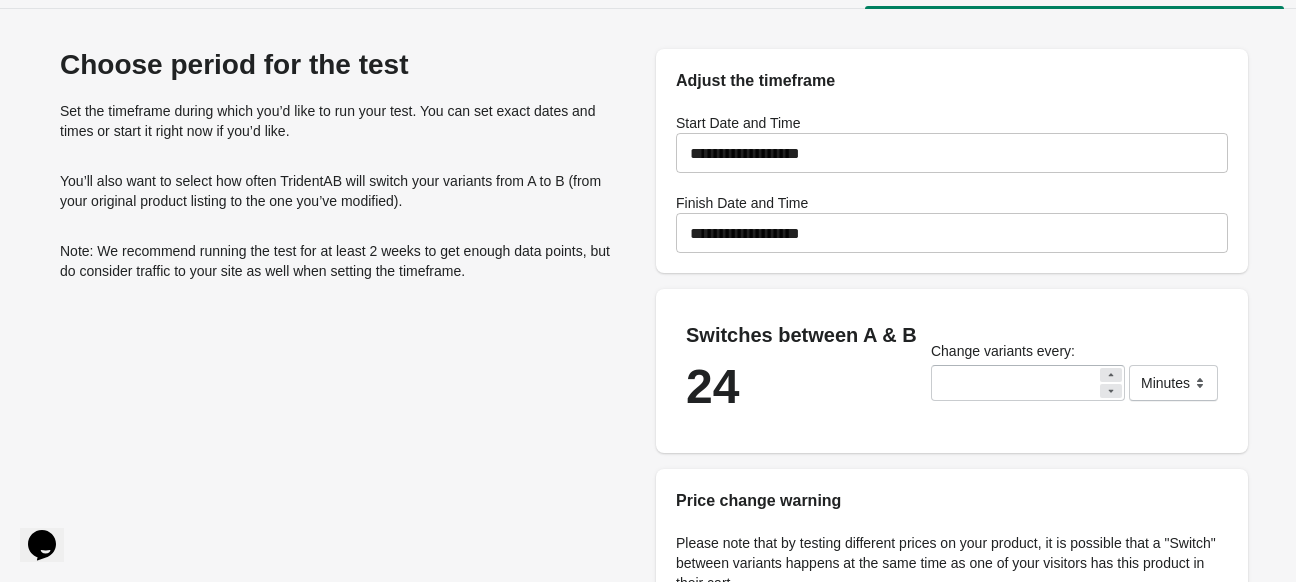 click on "**********" at bounding box center [952, 233] 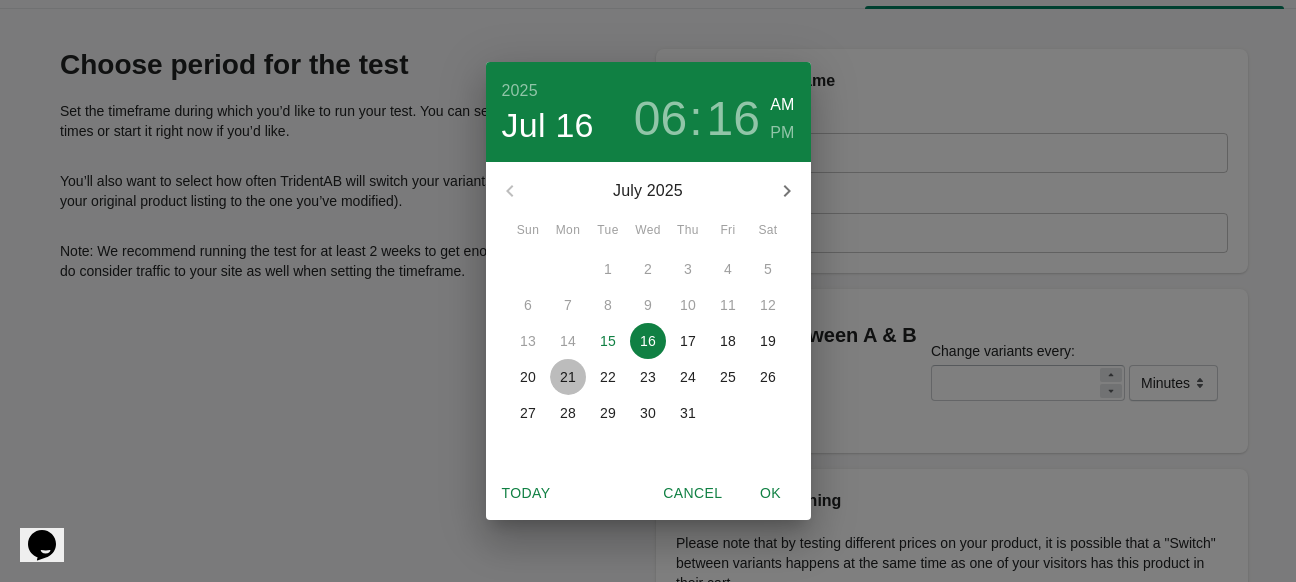 click on "21" at bounding box center (568, 377) 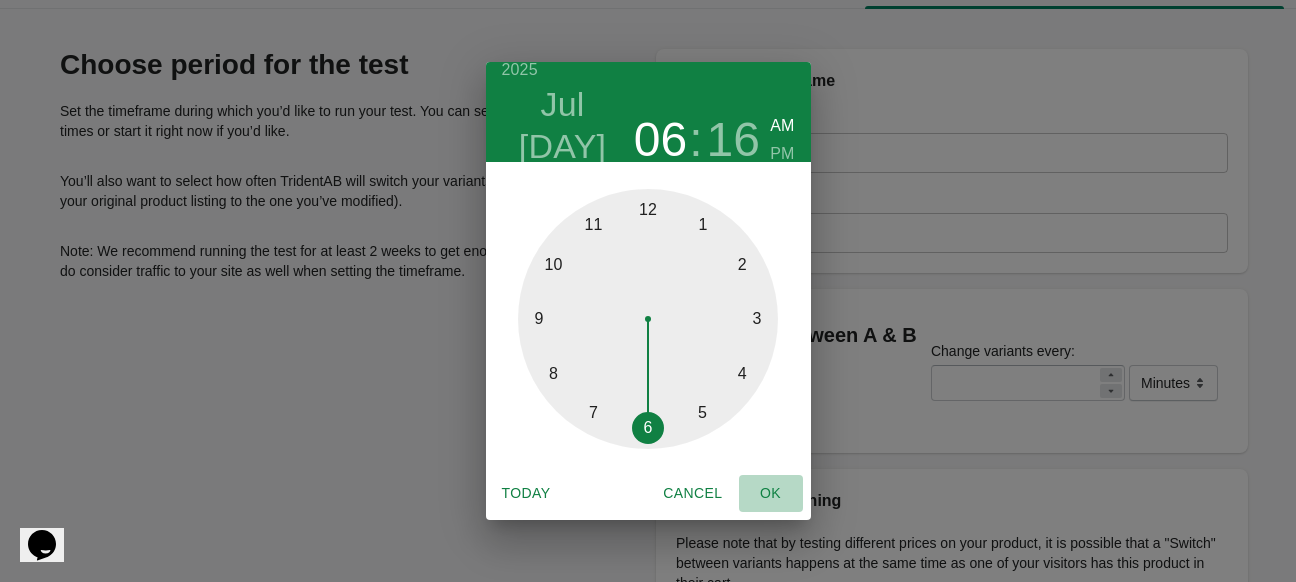 click on "OK" at bounding box center (771, 493) 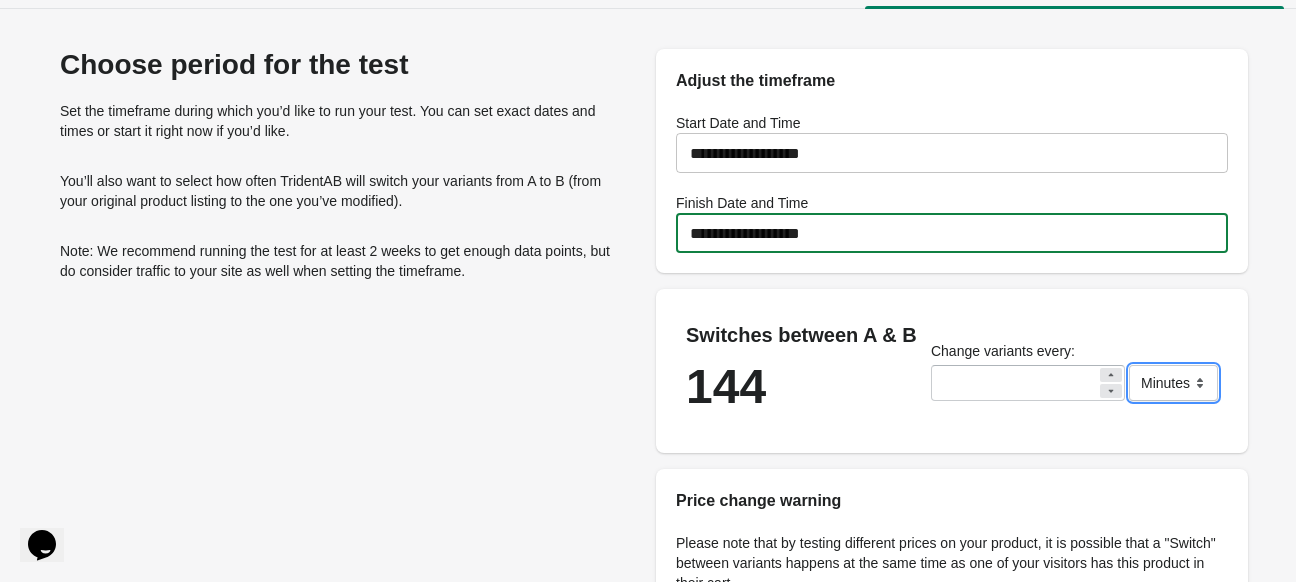 click on "******* ***** ****" at bounding box center [1173, 383] 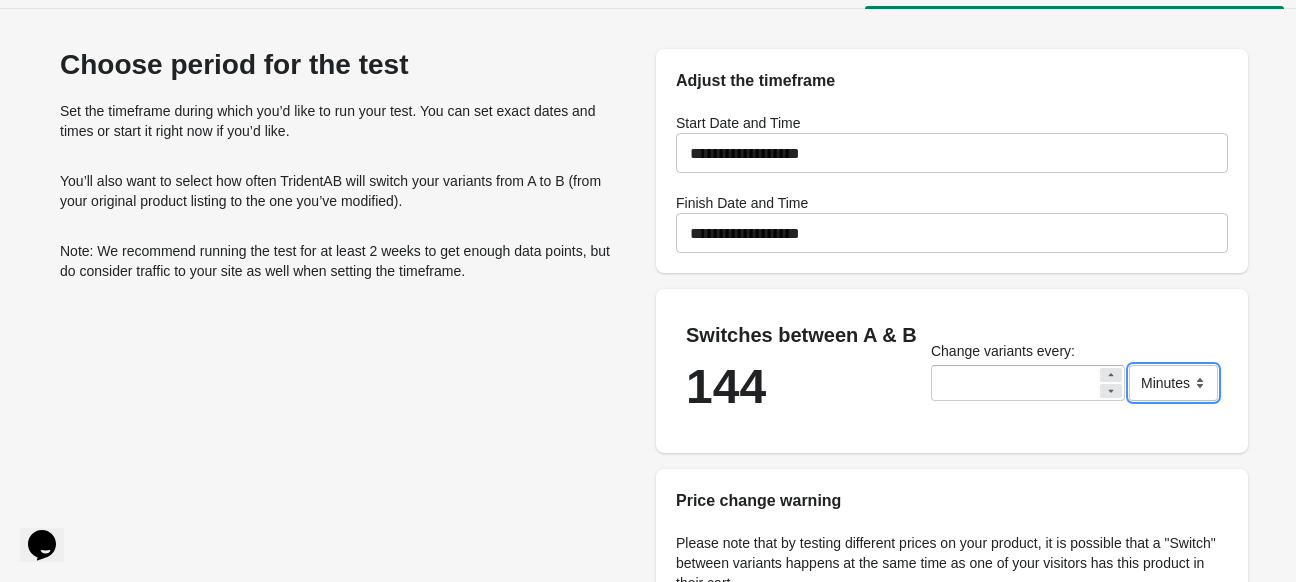select on "*****" 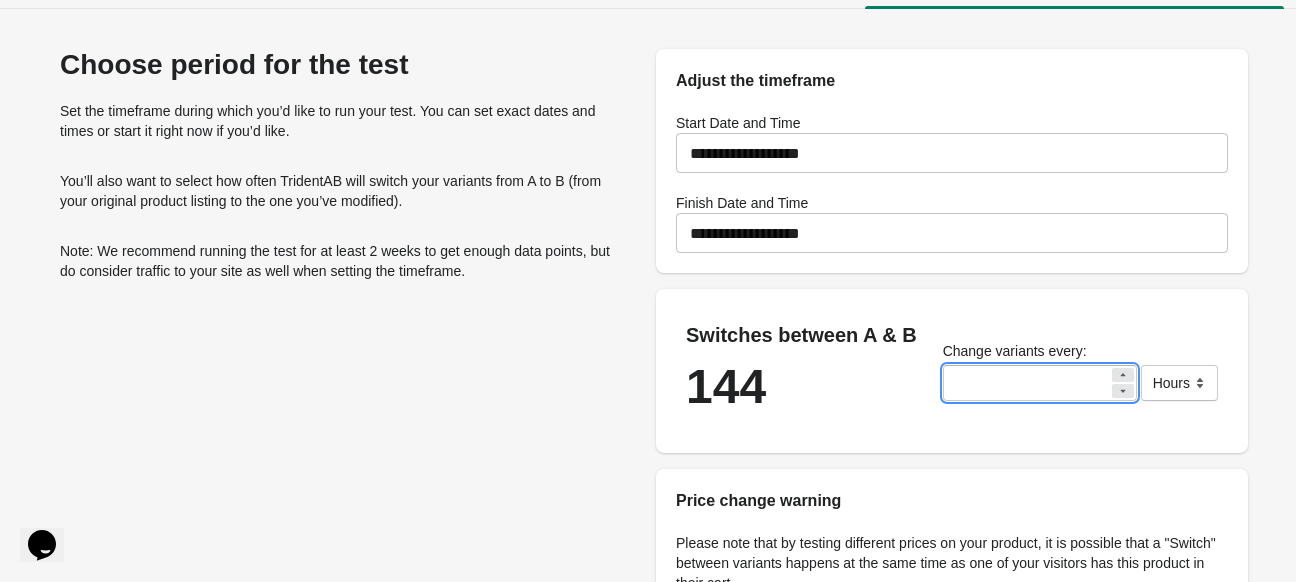 click on "*" at bounding box center (1026, 383) 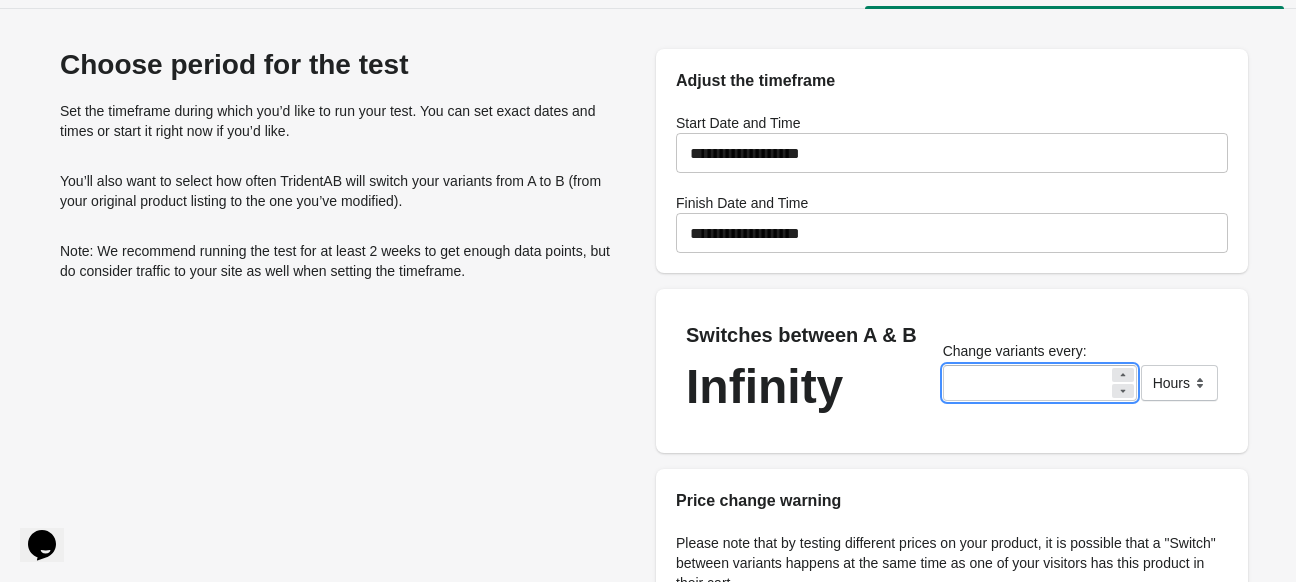 type on "*" 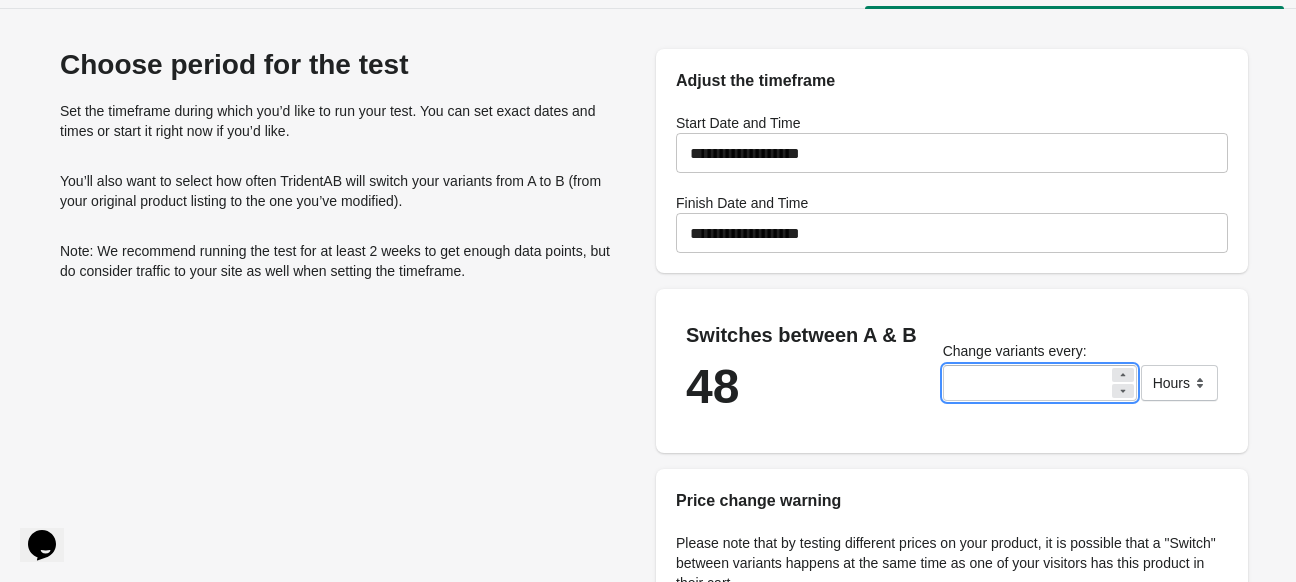 type on "*" 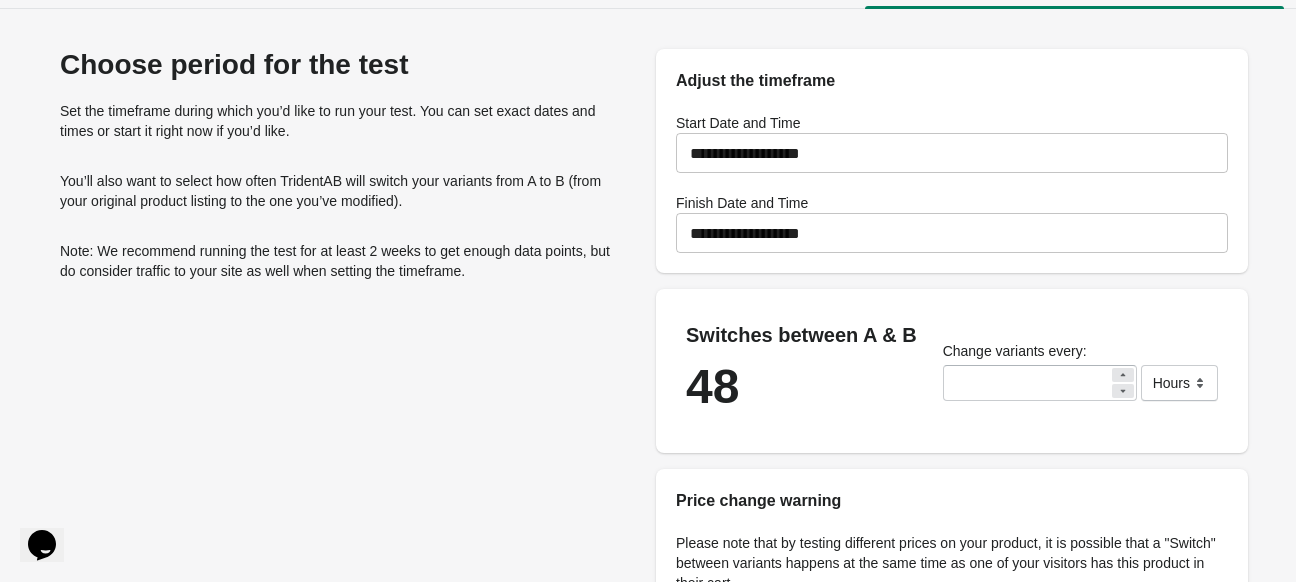 click on "Switches between A & B 48 Change variants every: * ******* ***** **** Hours" at bounding box center [952, 371] 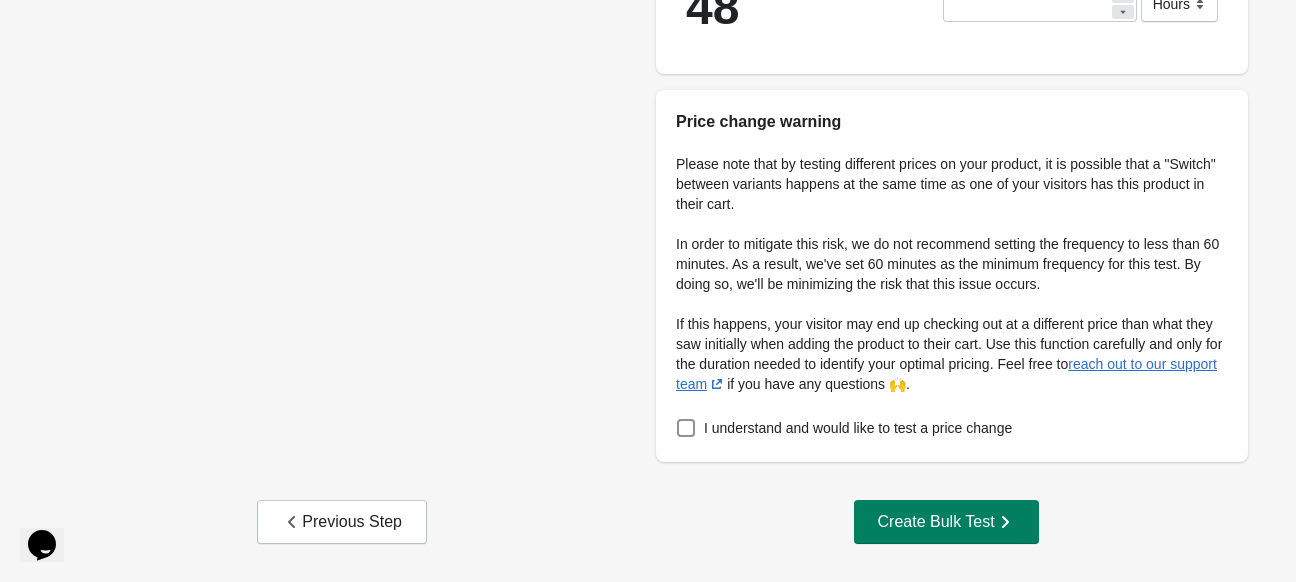 scroll, scrollTop: 454, scrollLeft: 0, axis: vertical 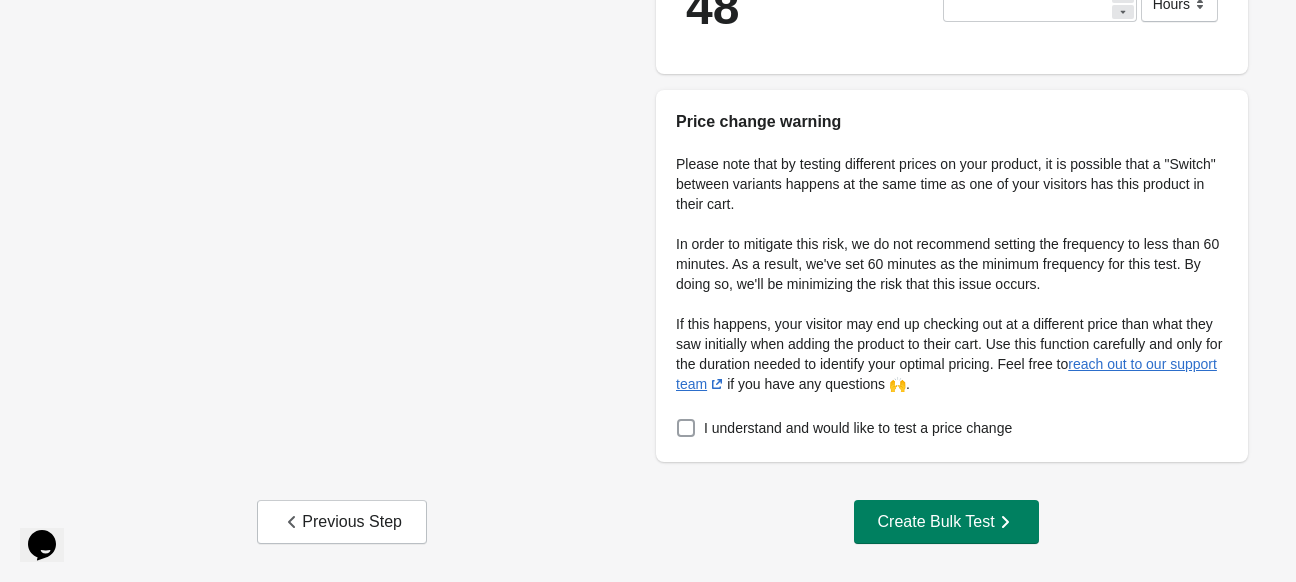 click on "I understand and would like to test a price change" at bounding box center [952, 428] 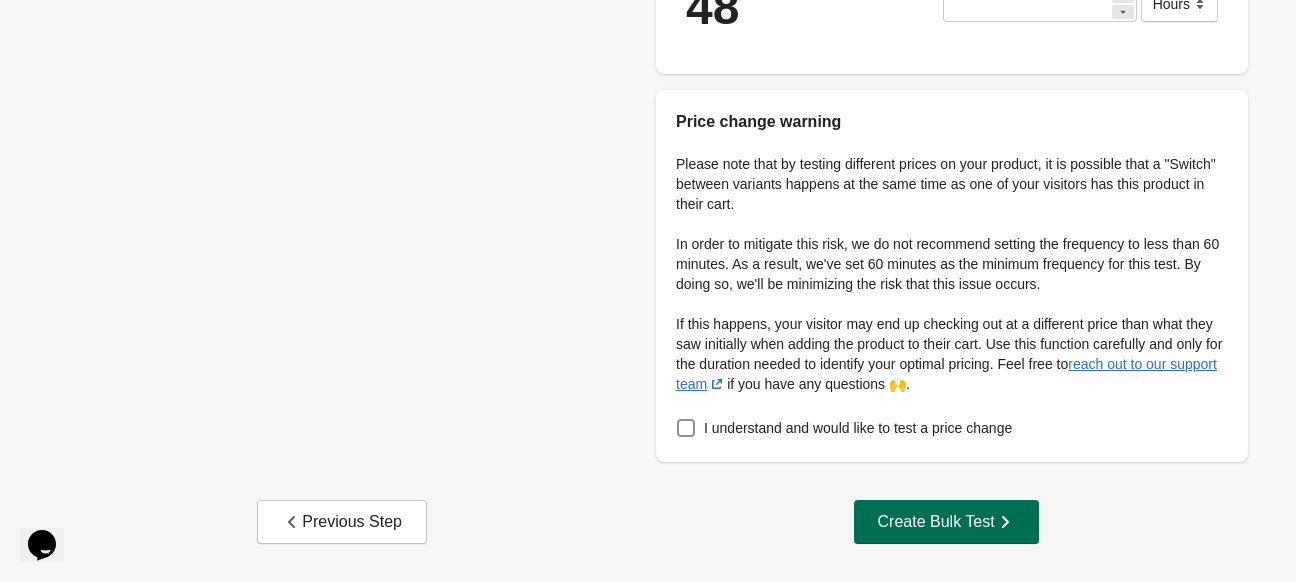 click on "Create Bulk Test" at bounding box center (946, 522) 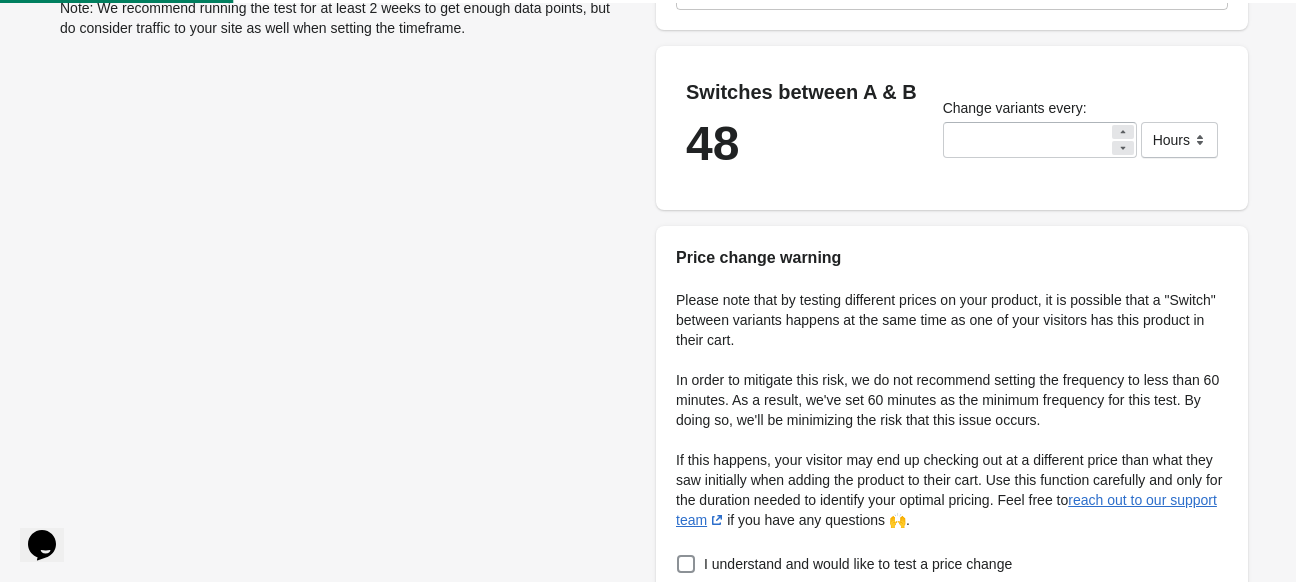 scroll, scrollTop: 222, scrollLeft: 0, axis: vertical 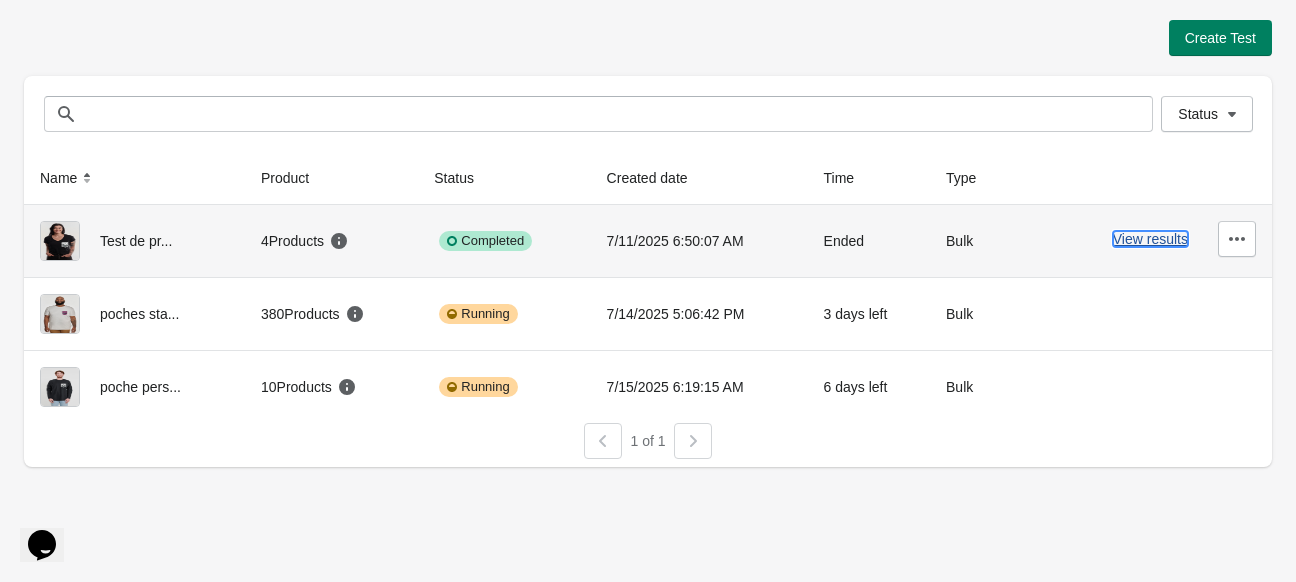 click on "View results" at bounding box center [1150, 239] 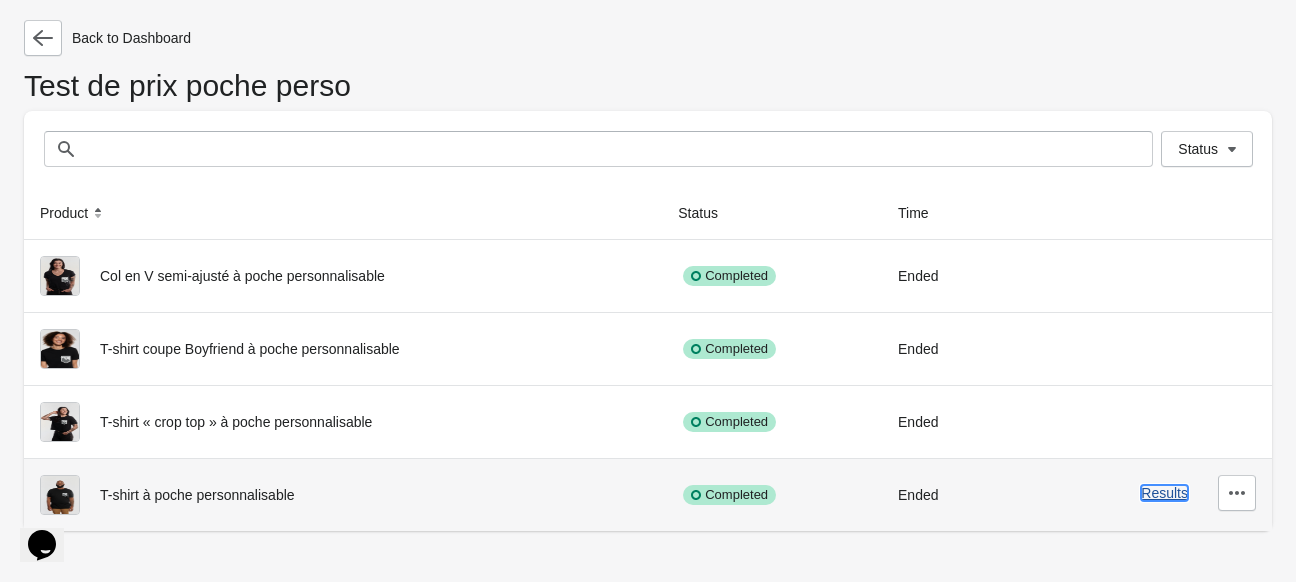 click on "Results" at bounding box center [1164, 493] 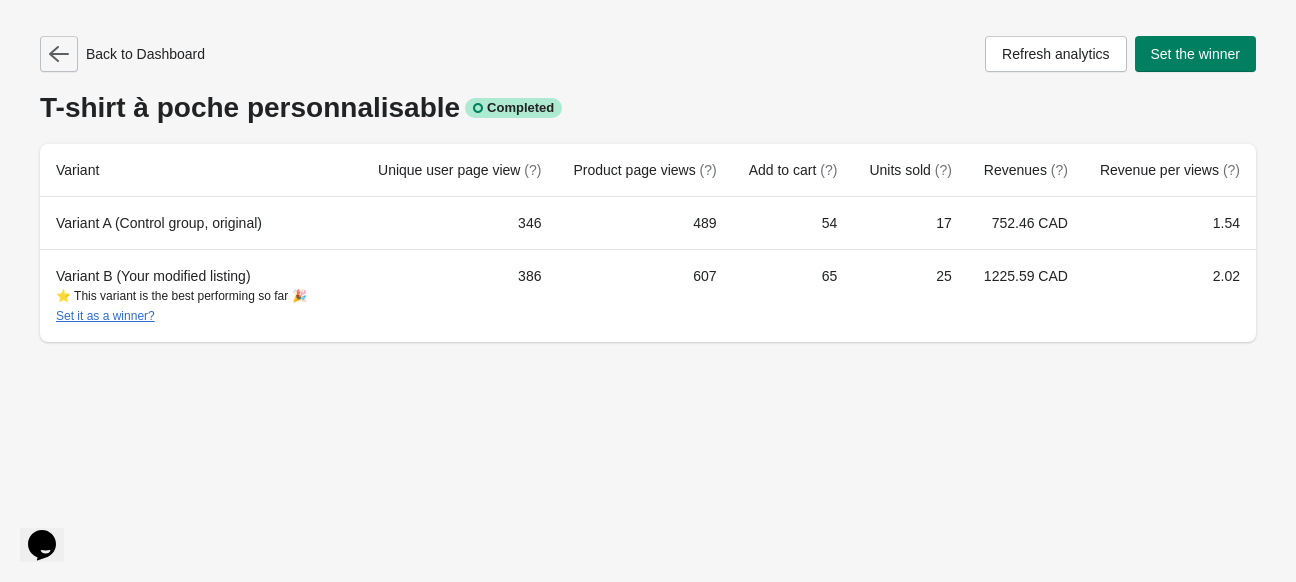 click at bounding box center [59, 54] 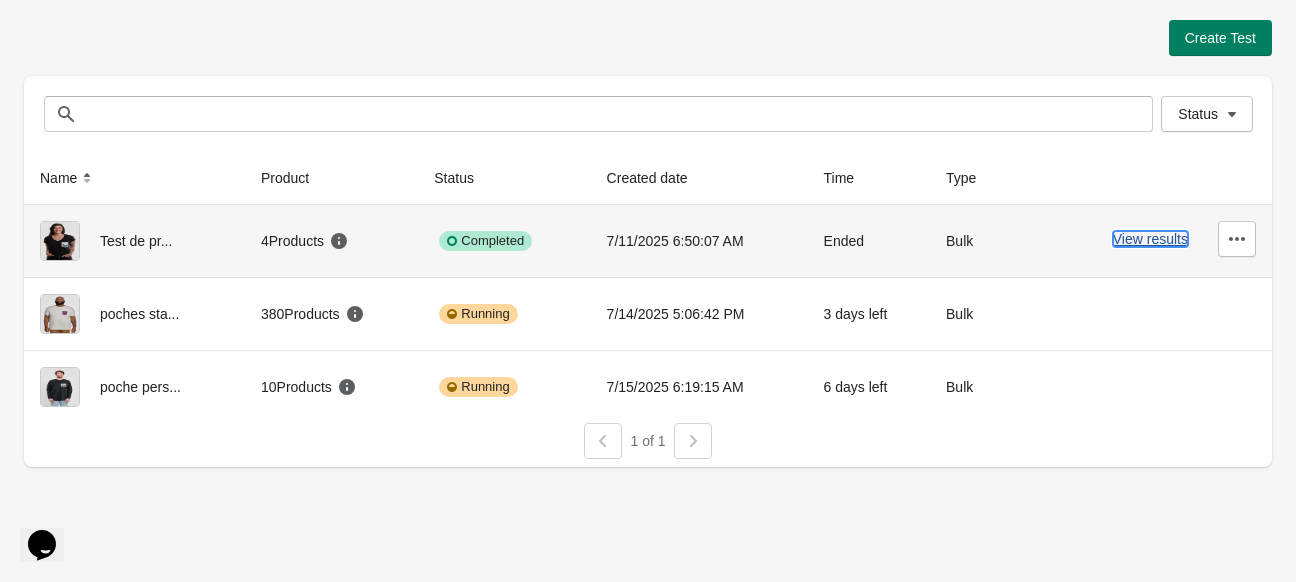 click on "View results" at bounding box center (1150, 239) 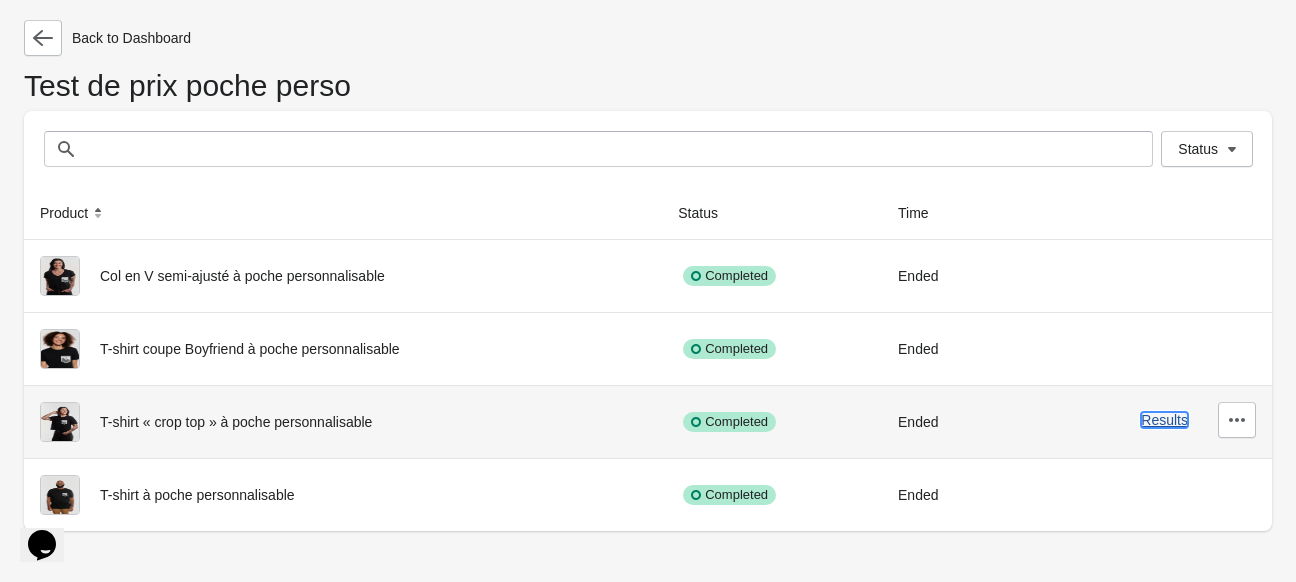 click on "Results" at bounding box center [1164, 420] 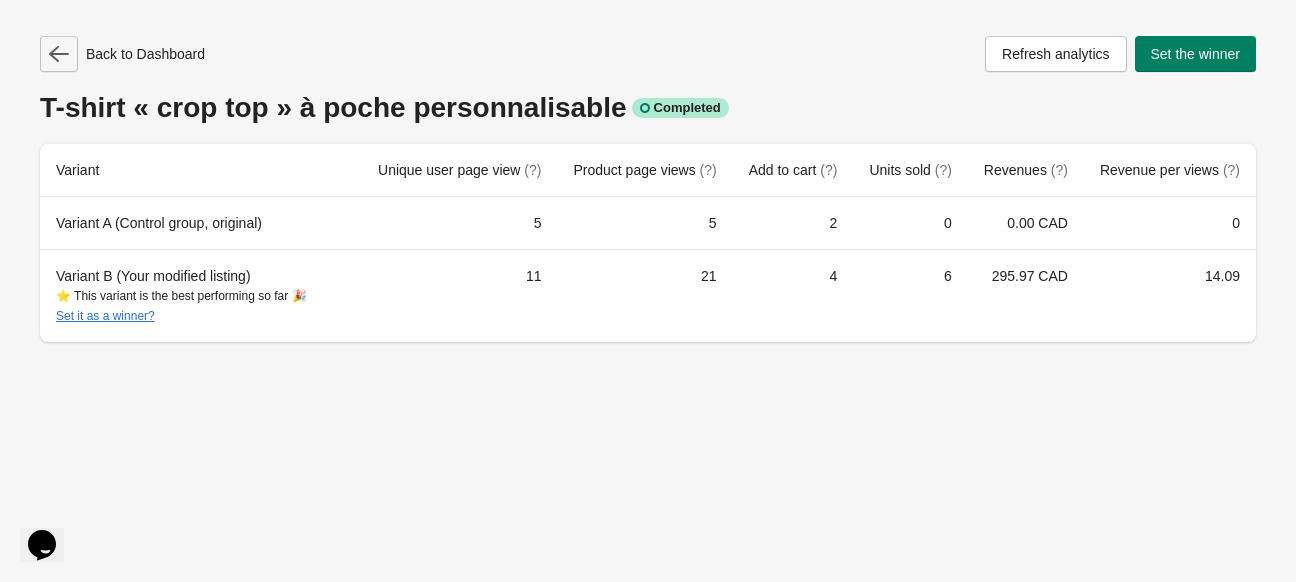 click at bounding box center [59, 54] 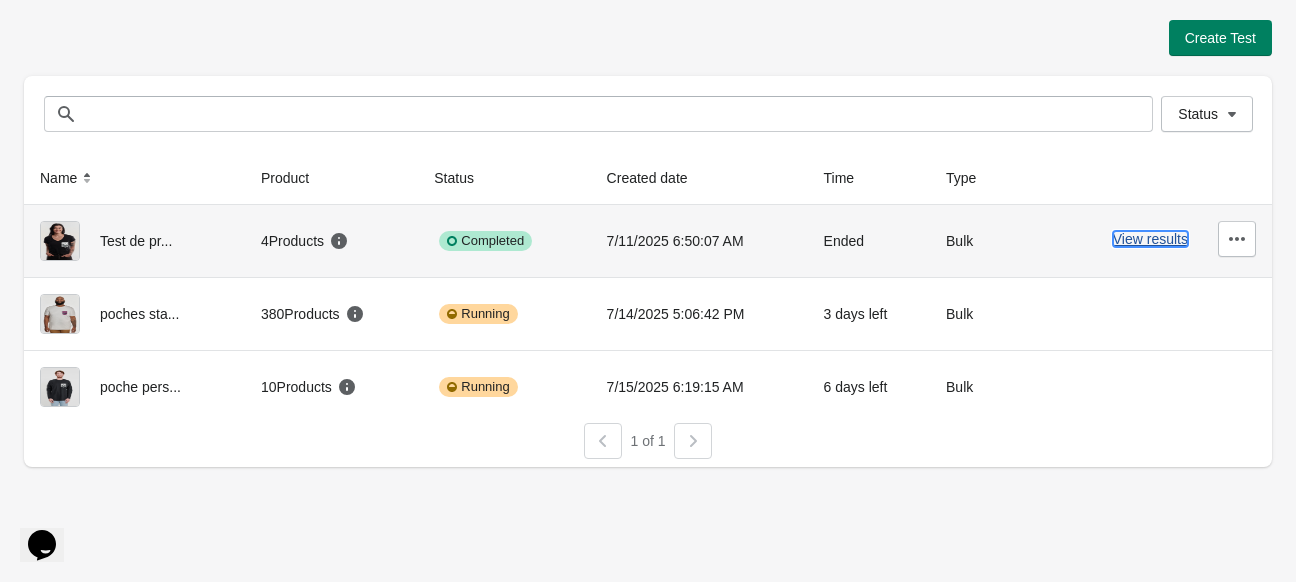 click on "View results" at bounding box center (1150, 239) 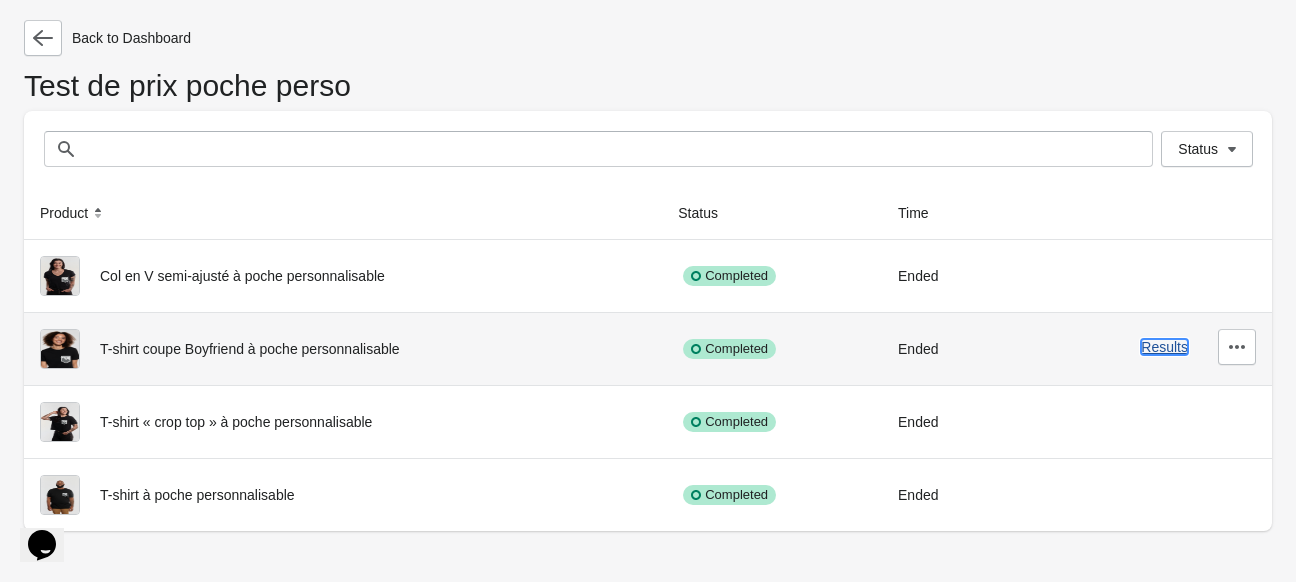 click on "Results" at bounding box center (1164, 347) 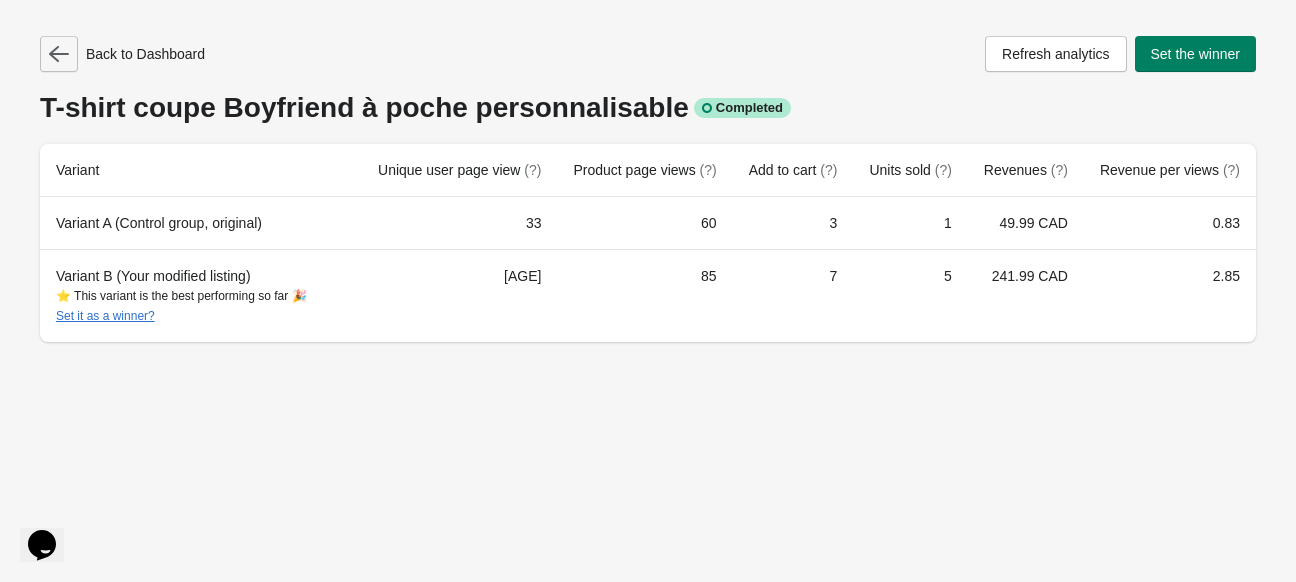click 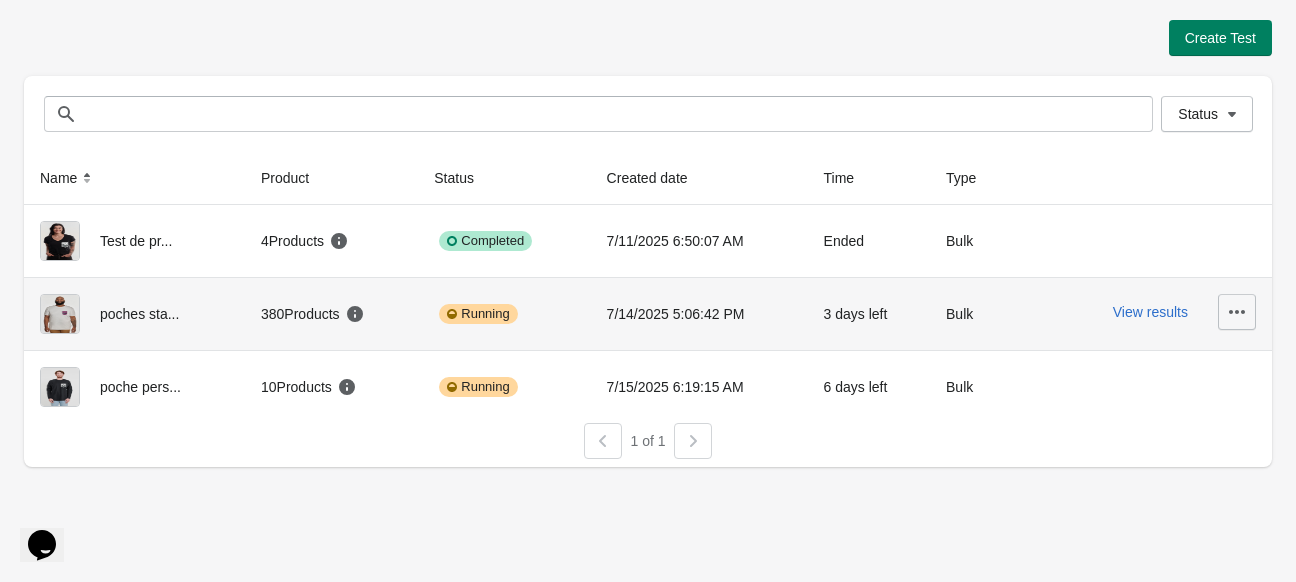 click at bounding box center (1237, 312) 